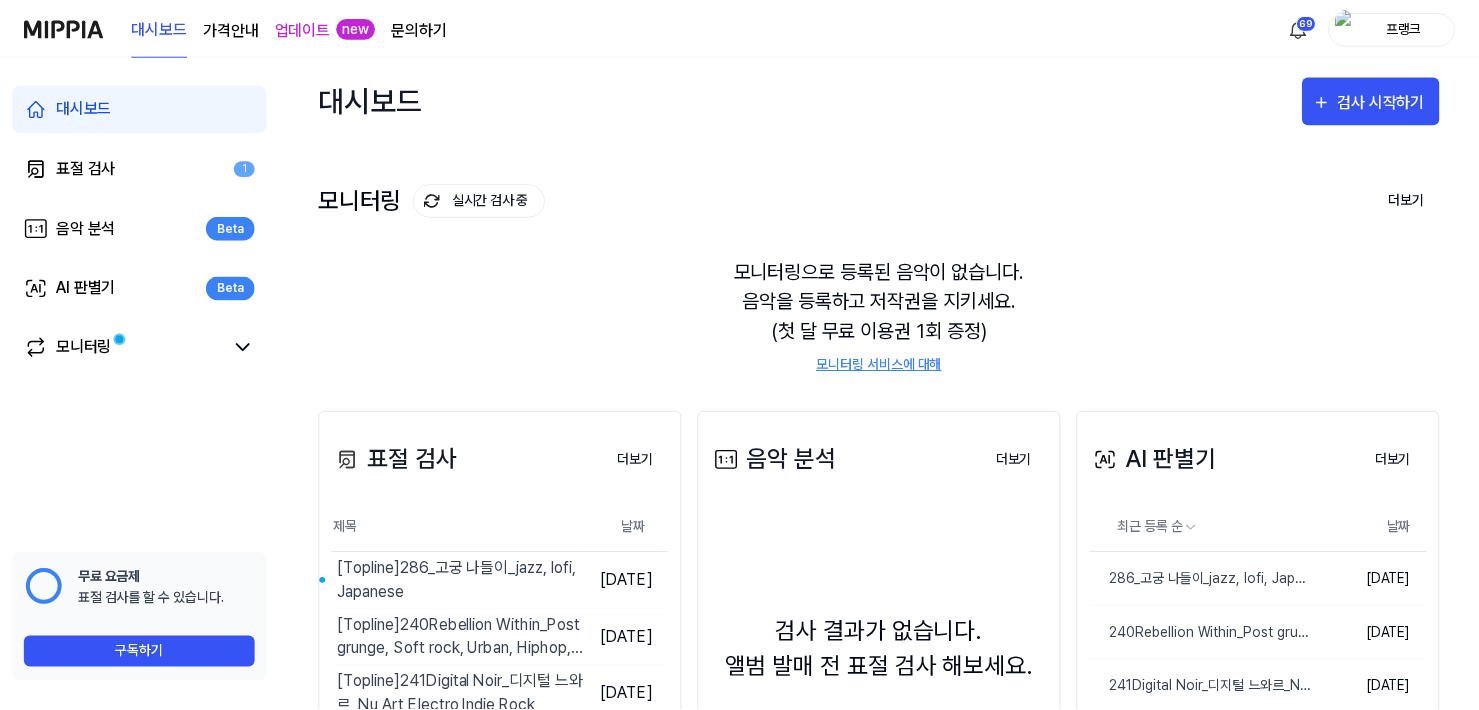 scroll, scrollTop: 0, scrollLeft: 0, axis: both 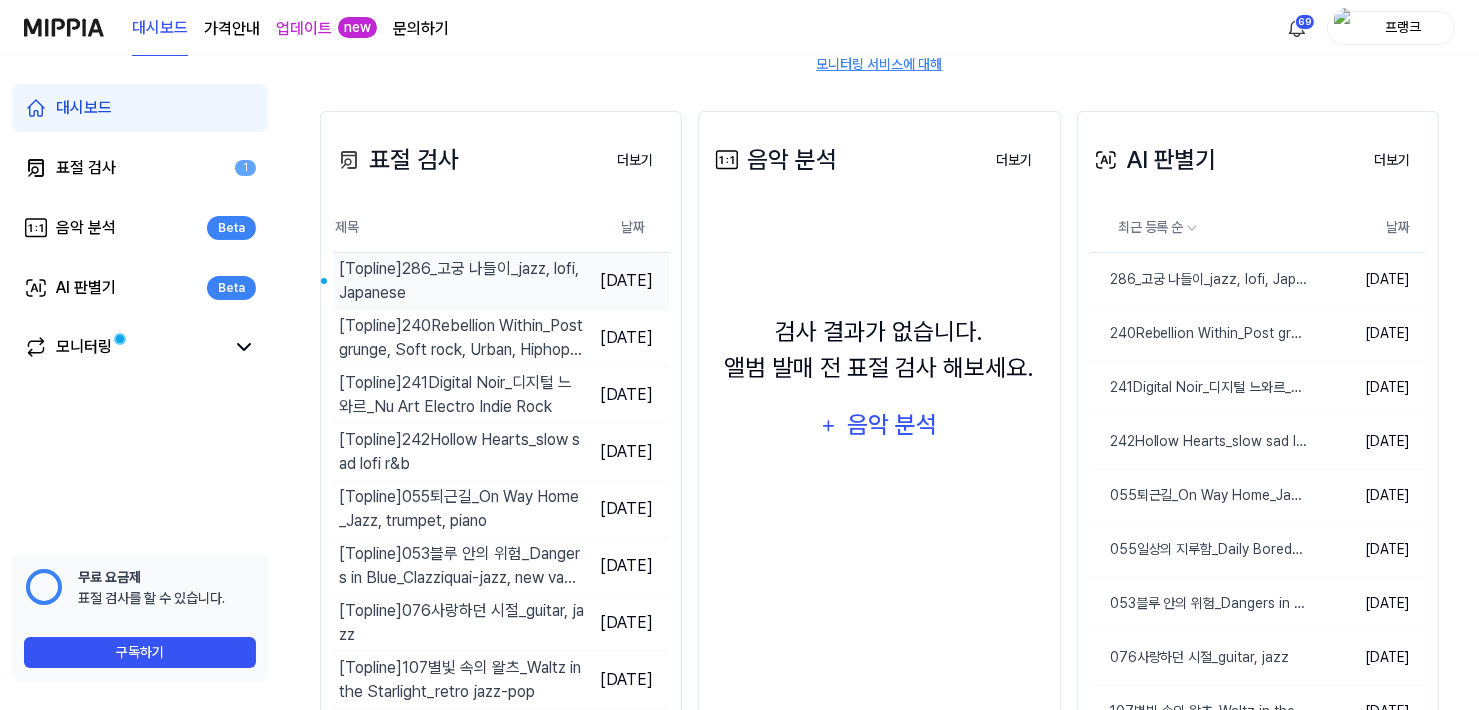 click on "[Topline] 286_고궁 나들이_jazz, lofi, [DEMOGRAPHIC_DATA]" at bounding box center (461, 281) 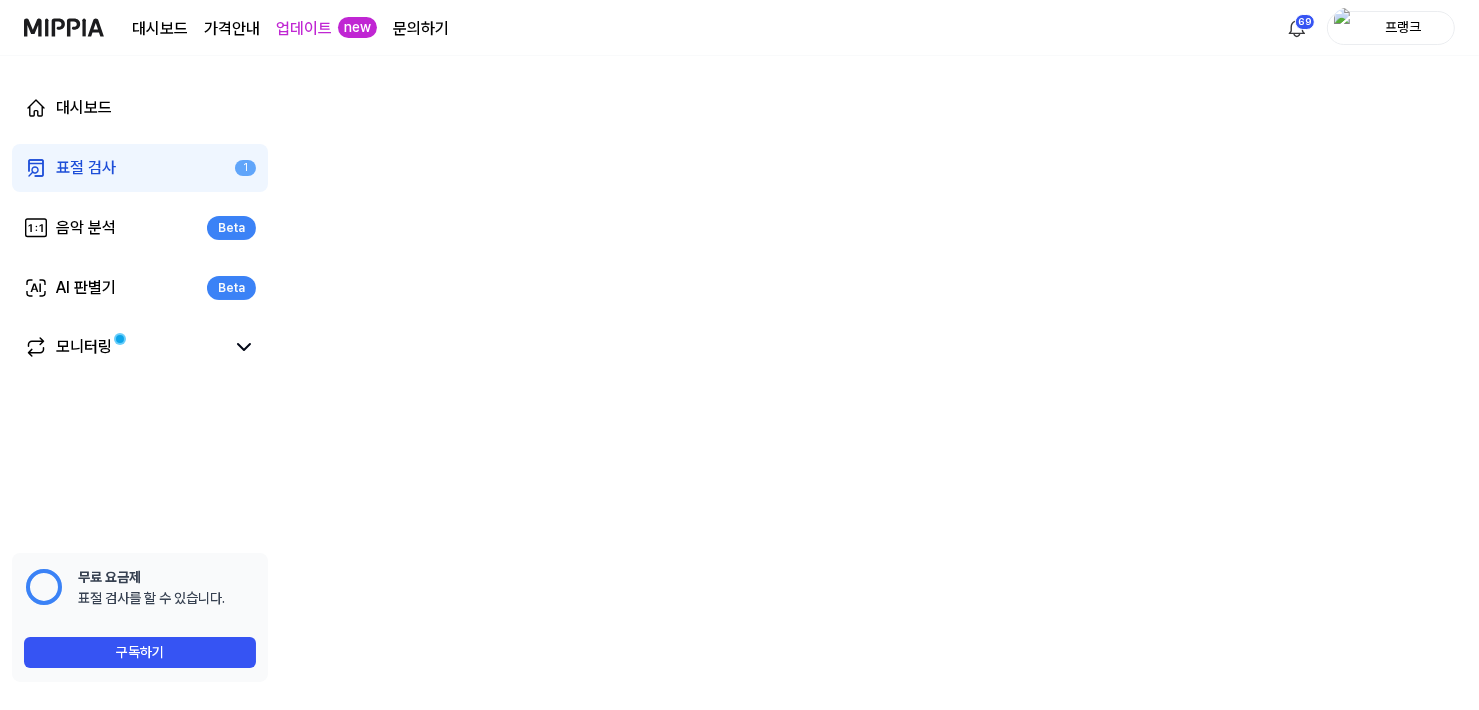 scroll, scrollTop: 0, scrollLeft: 0, axis: both 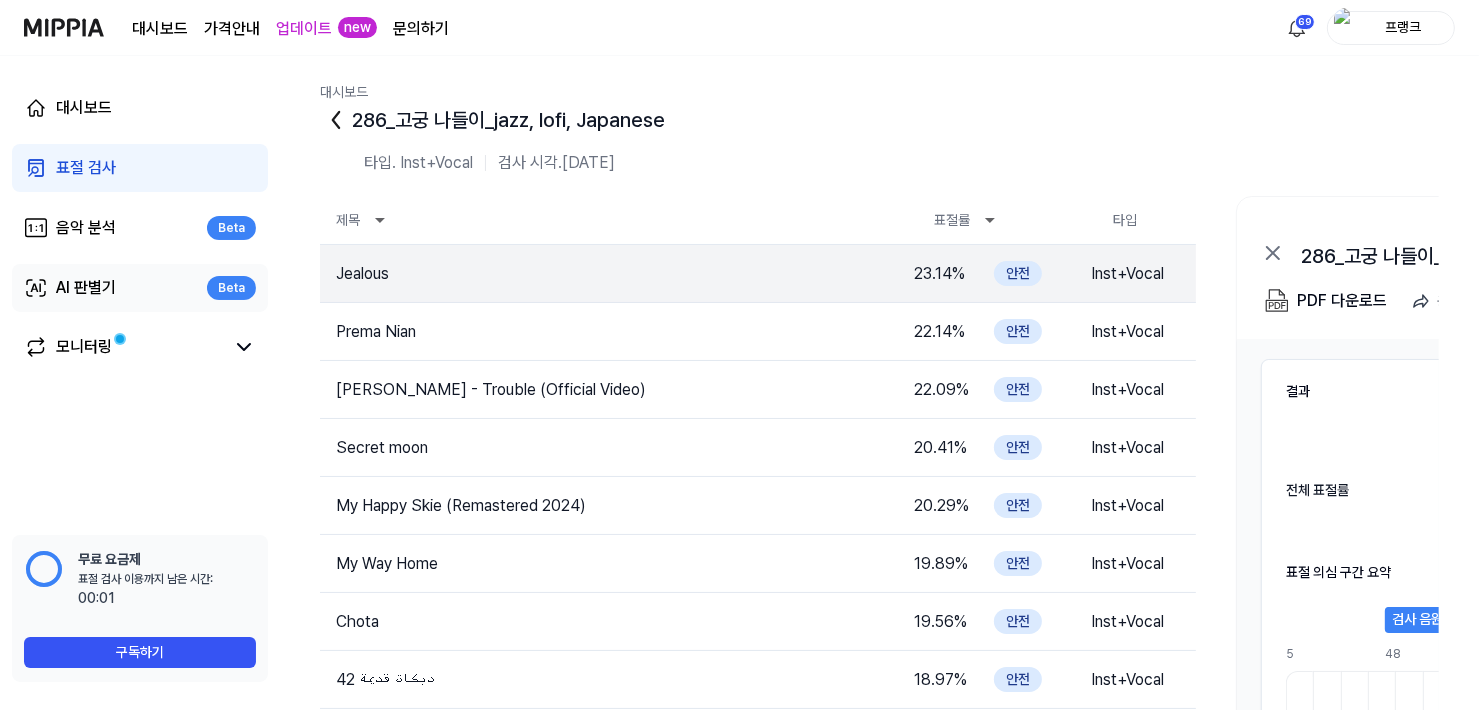 click on "AI 판별기" at bounding box center (86, 288) 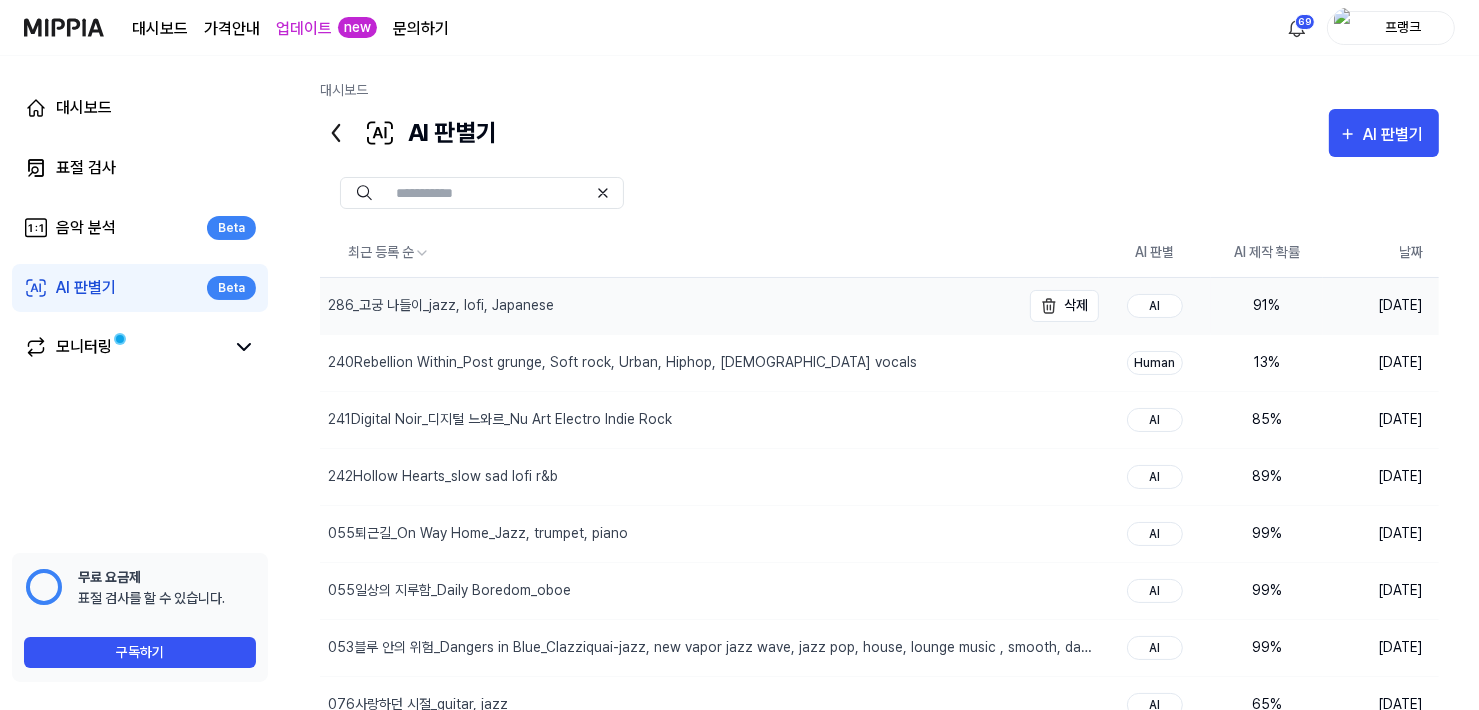 click on "286_고궁 나들이_jazz, lofi, Japanese" at bounding box center (441, 305) 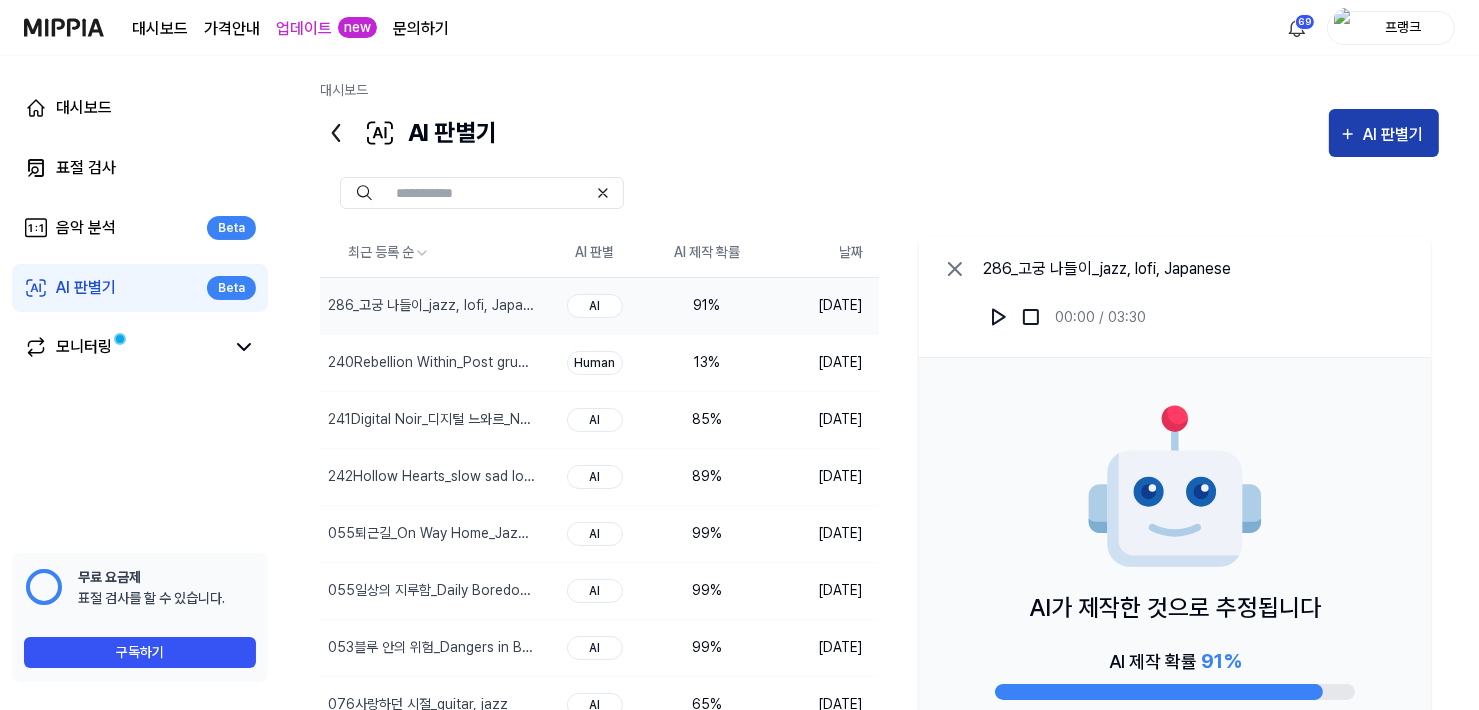 click on "AI 판별기" at bounding box center (1396, 135) 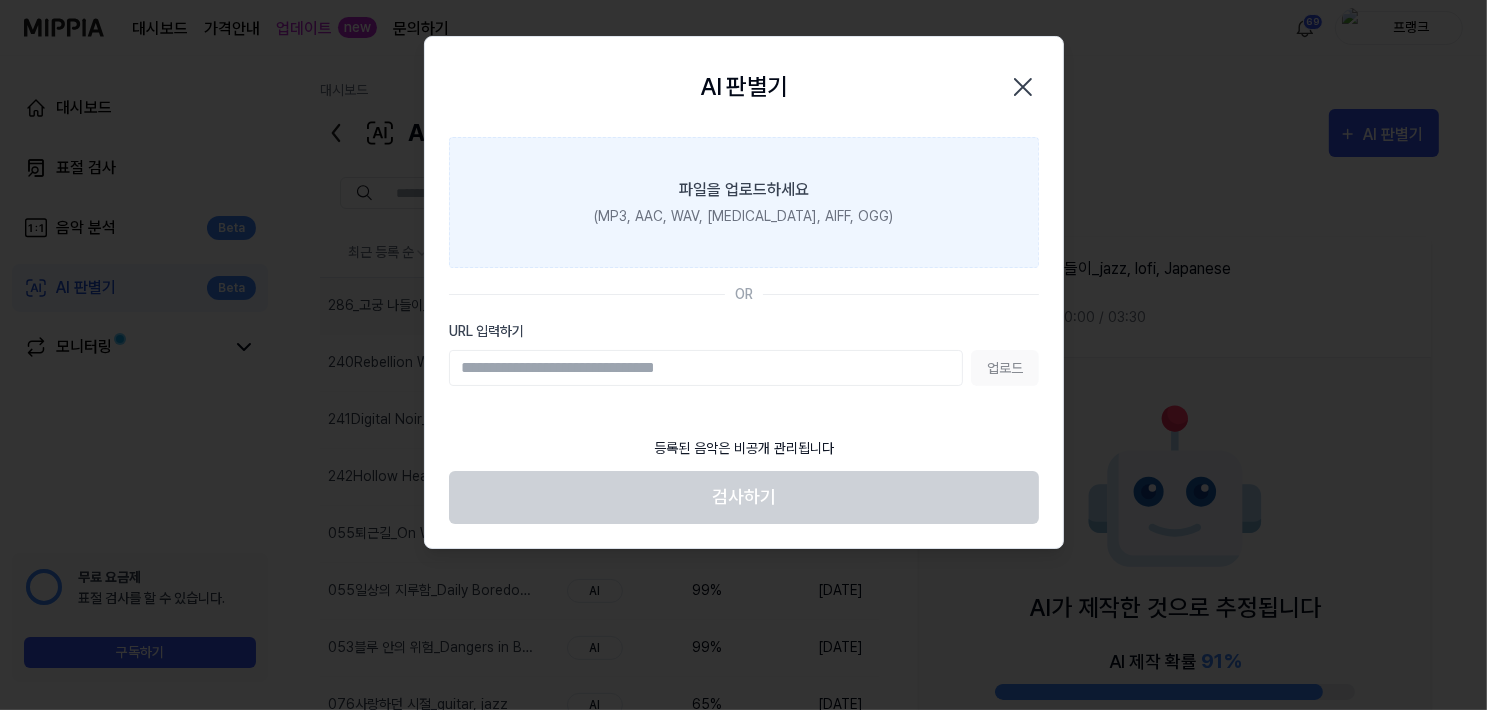click on "파일을 업로드하세요" at bounding box center (744, 190) 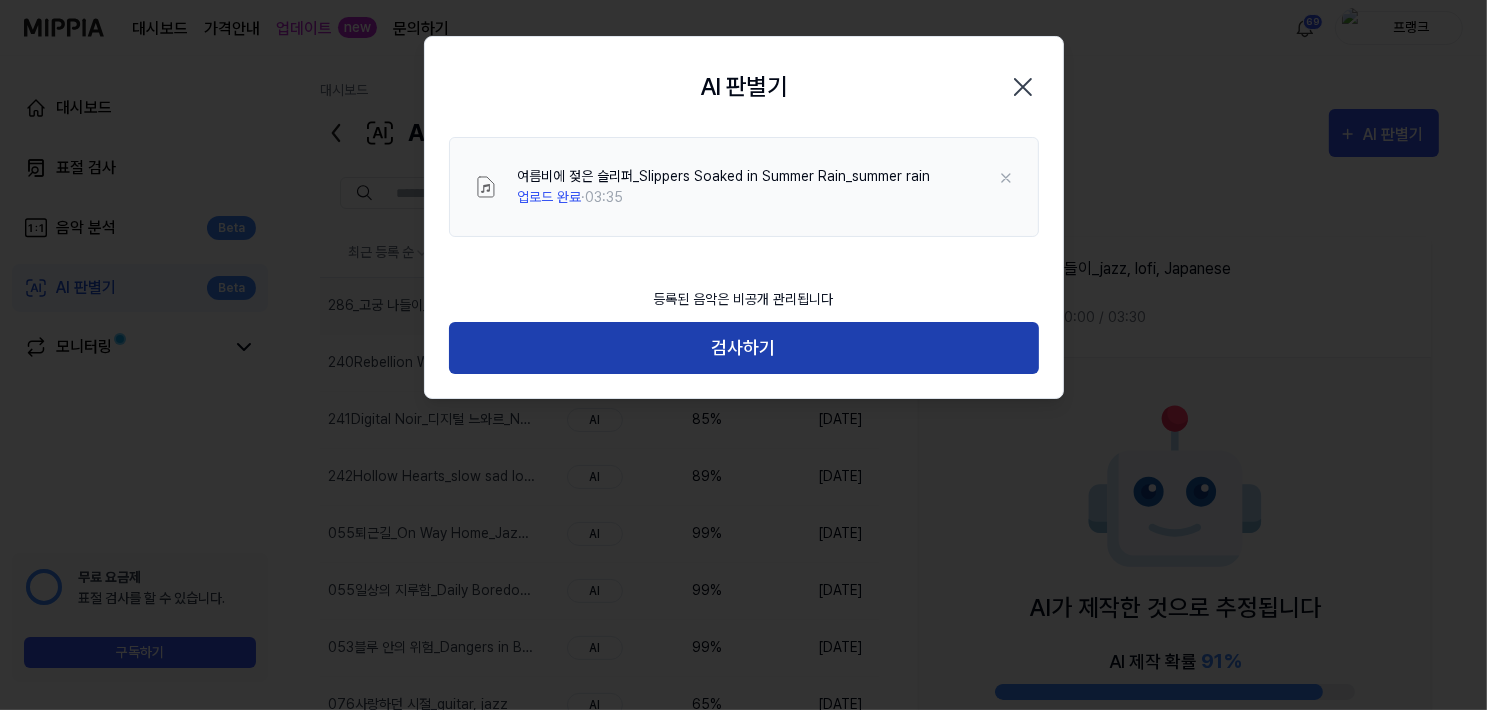 click on "검사하기" at bounding box center [744, 348] 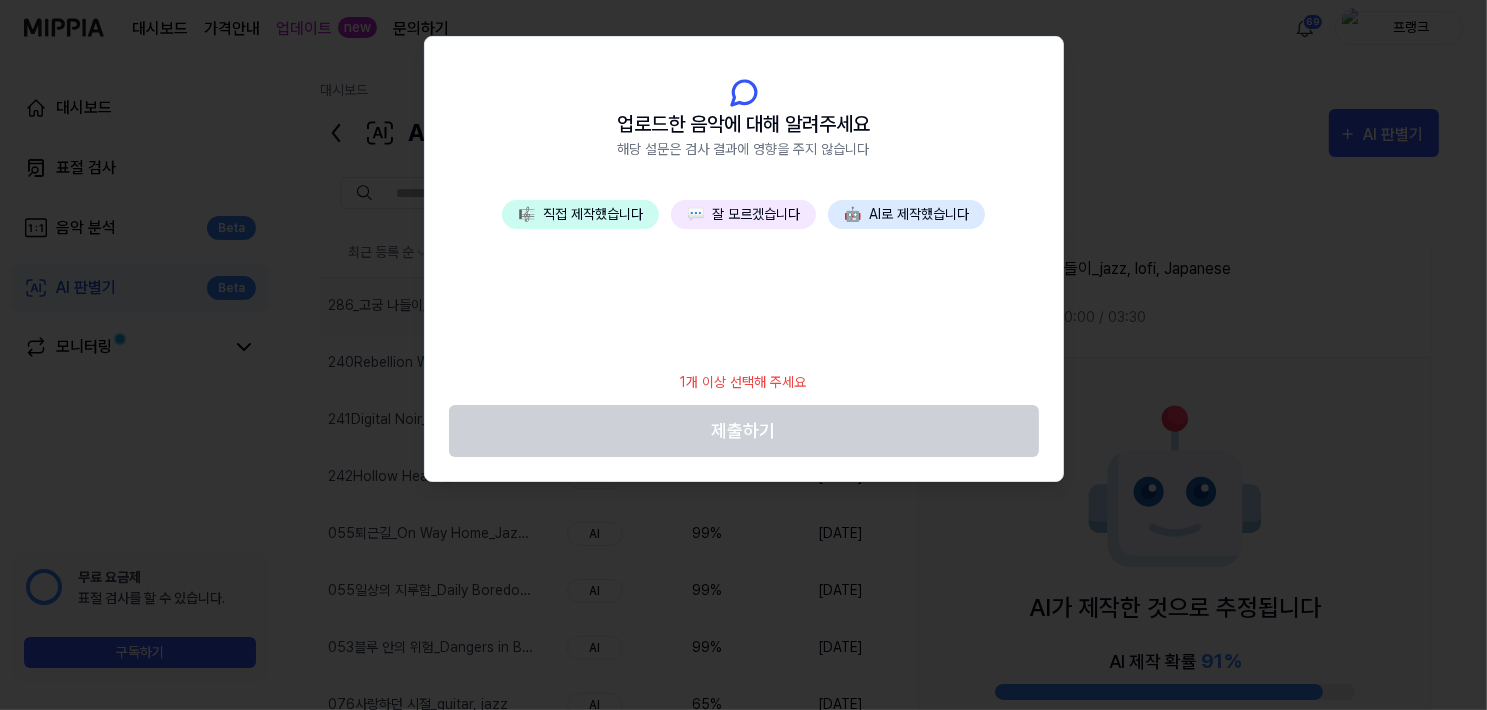 click on "💬 잘 모르겠습니다" at bounding box center [743, 214] 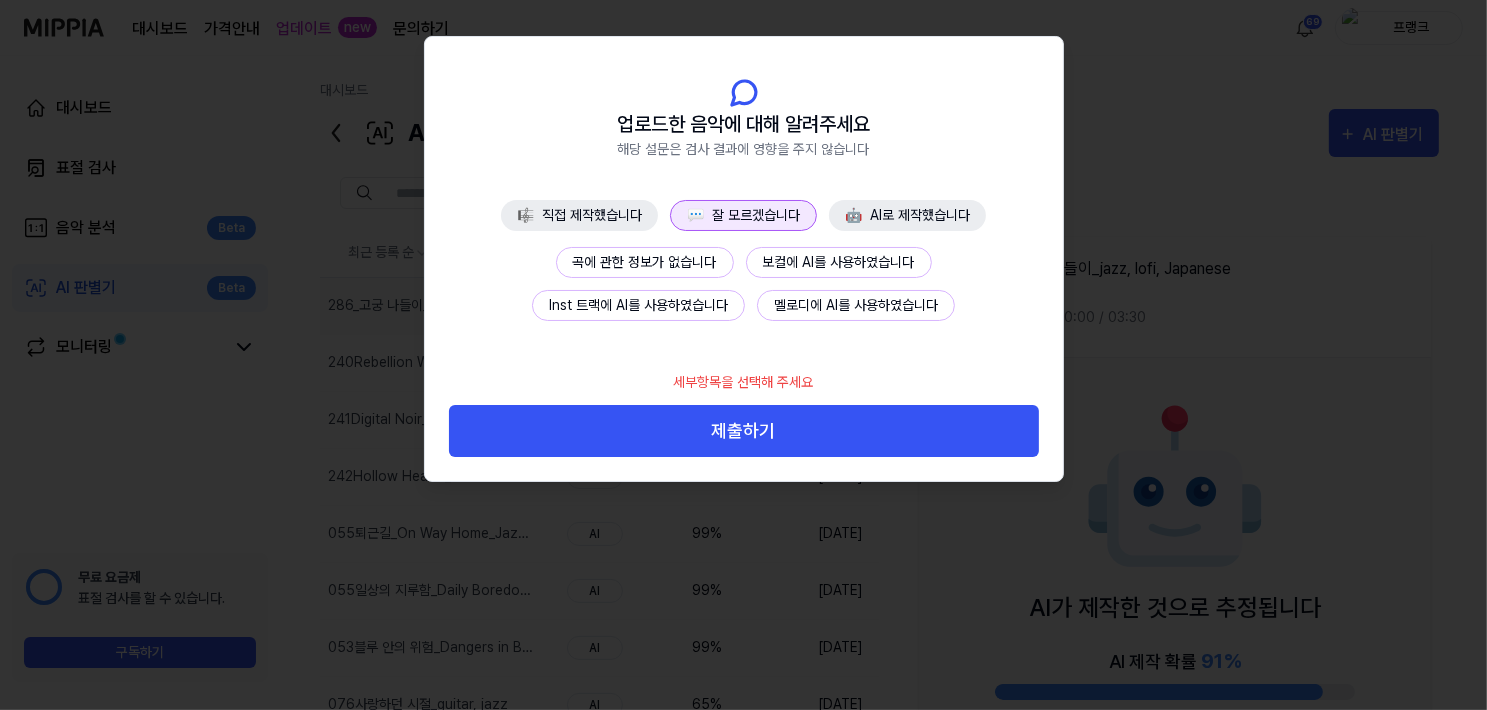 click on "곡에 관한 정보가 없습니다" at bounding box center (645, 262) 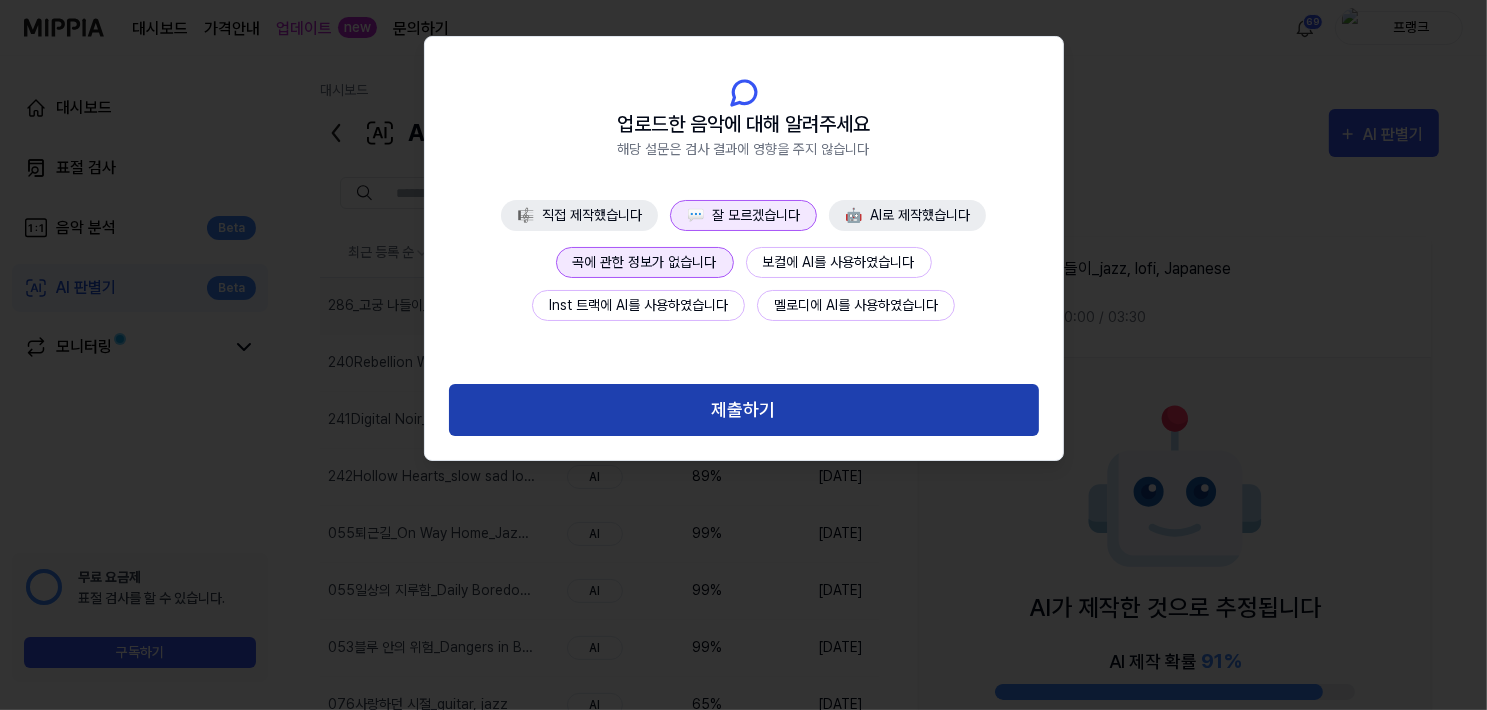 click on "제출하기" at bounding box center (744, 410) 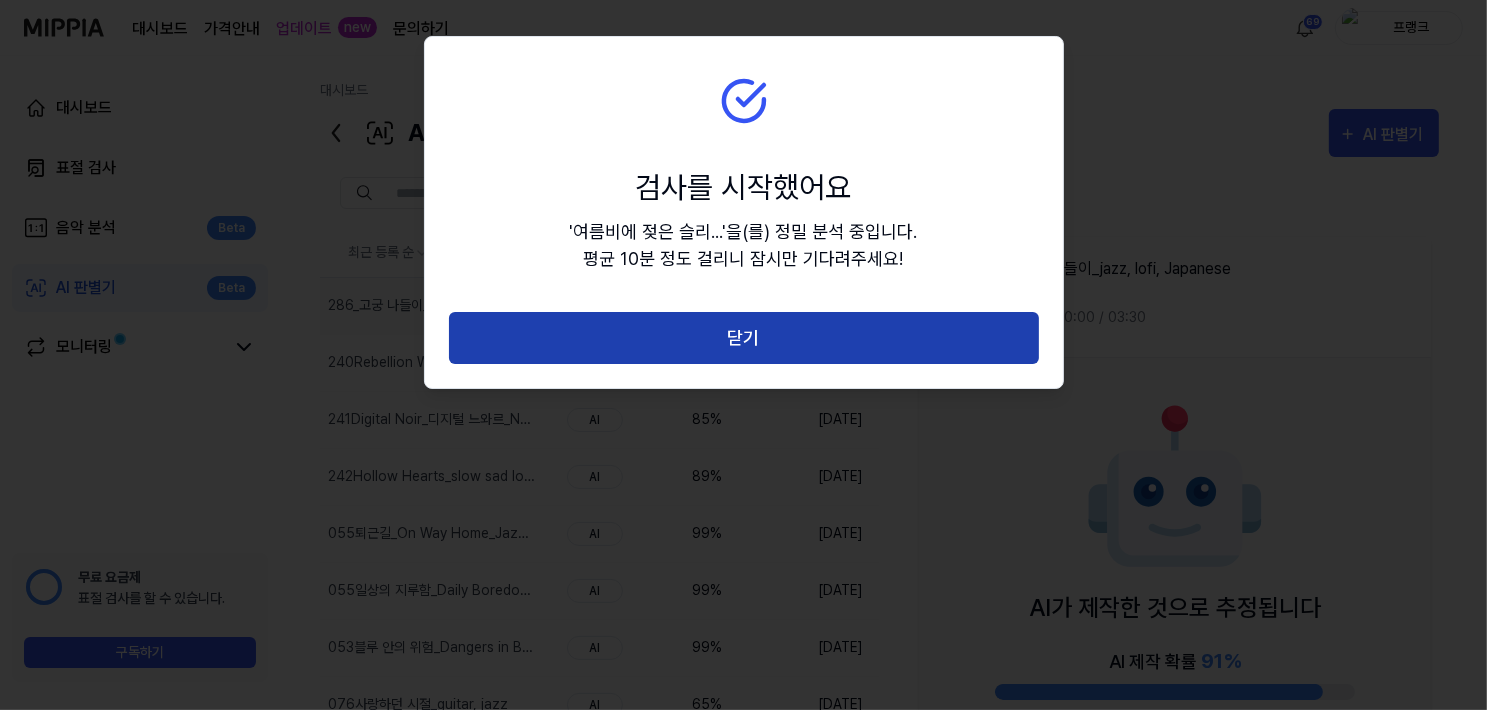 click on "닫기" at bounding box center (744, 338) 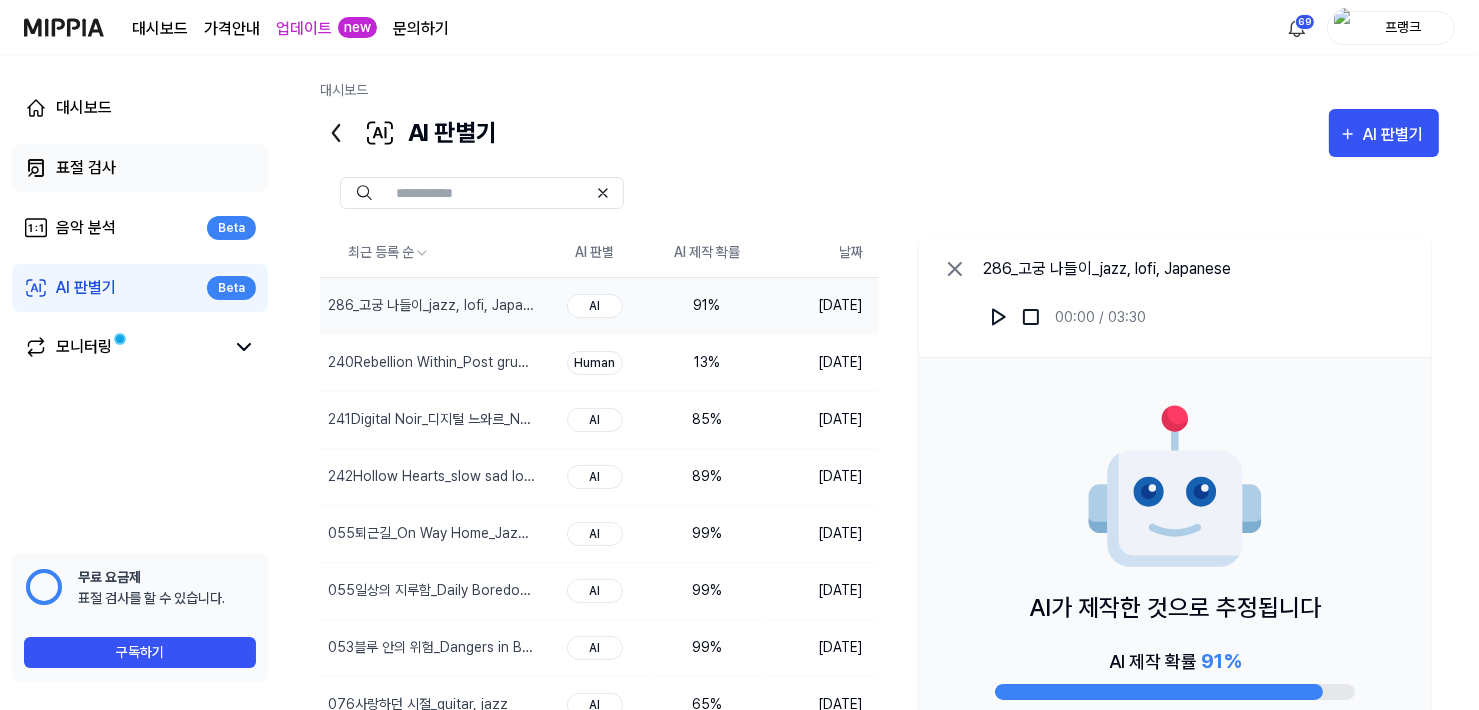 click on "표절 검사" at bounding box center [140, 168] 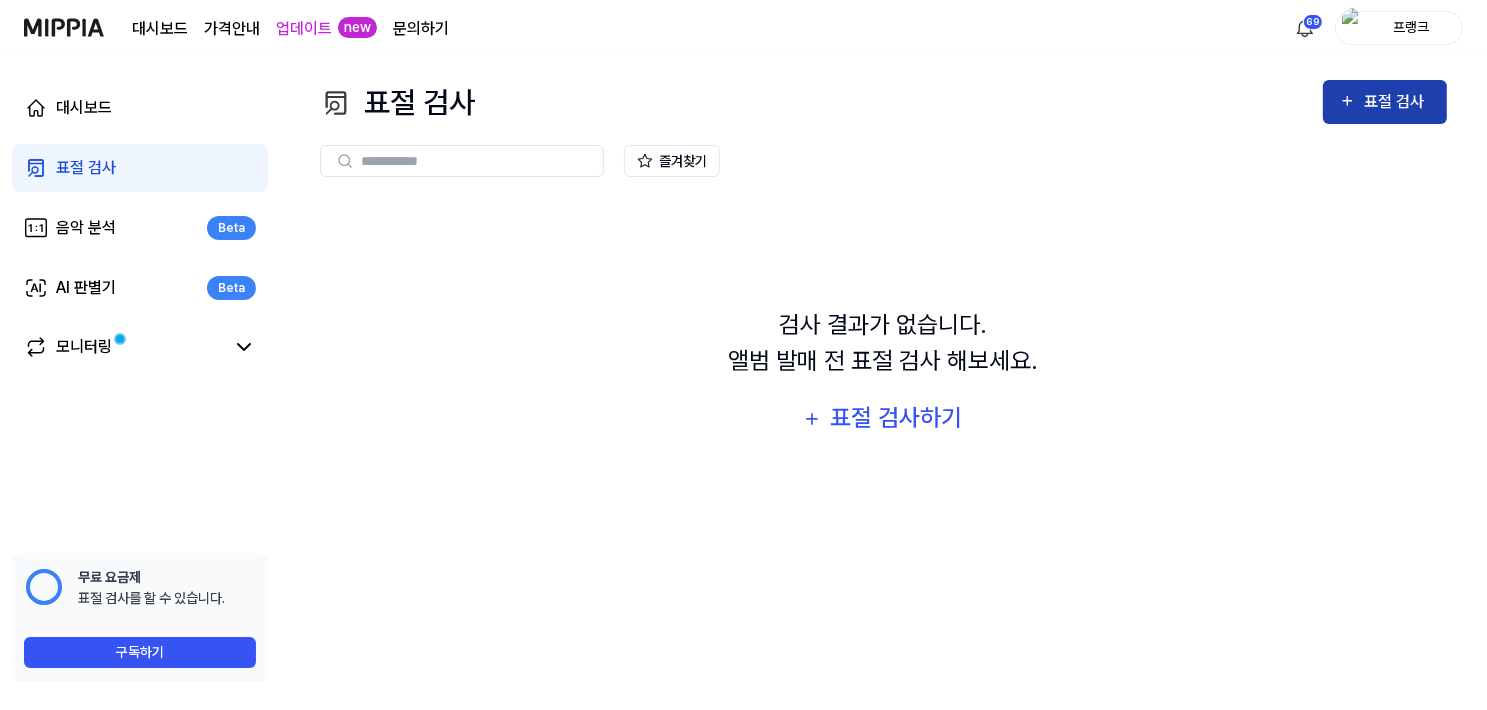 click on "표절 검사" at bounding box center (1397, 102) 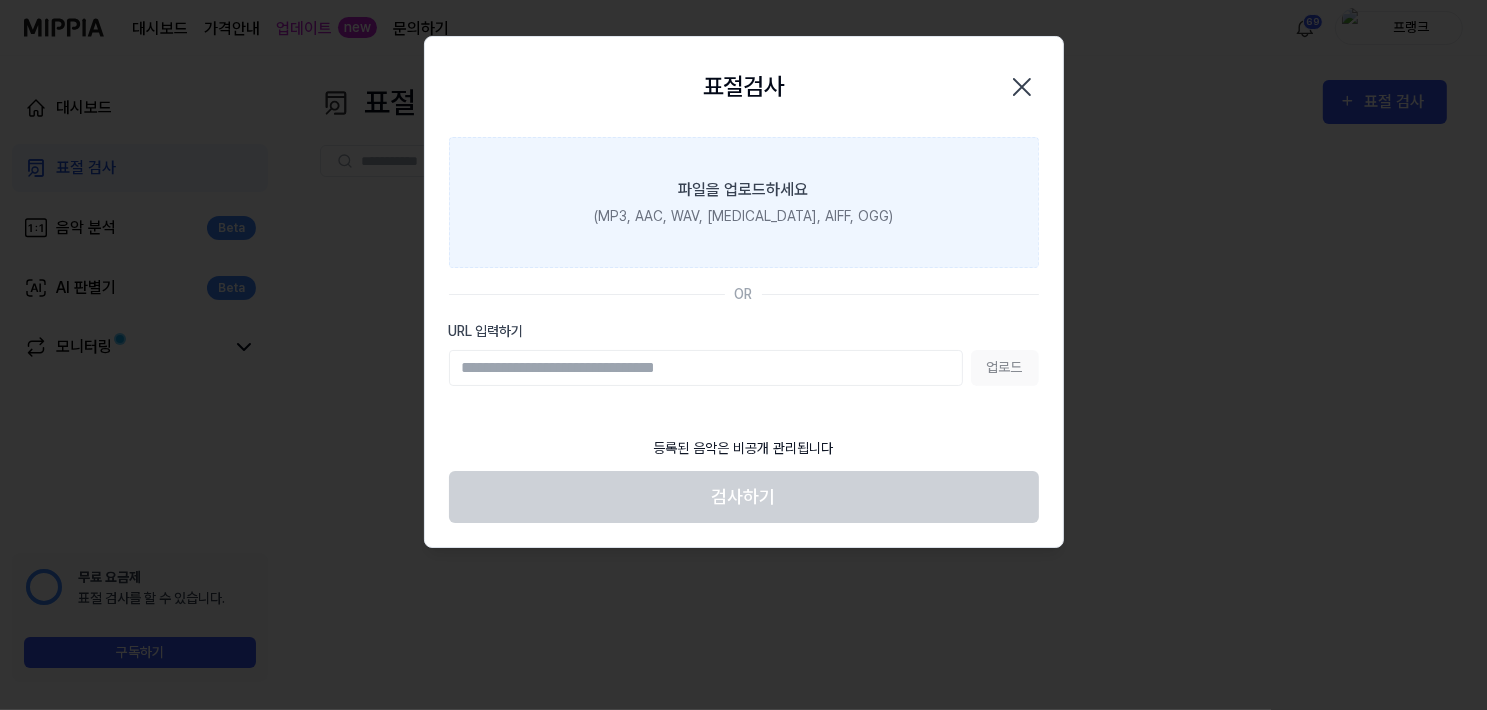 click on "(MP3, AAC, WAV, [MEDICAL_DATA], AIFF, OGG)" at bounding box center [743, 216] 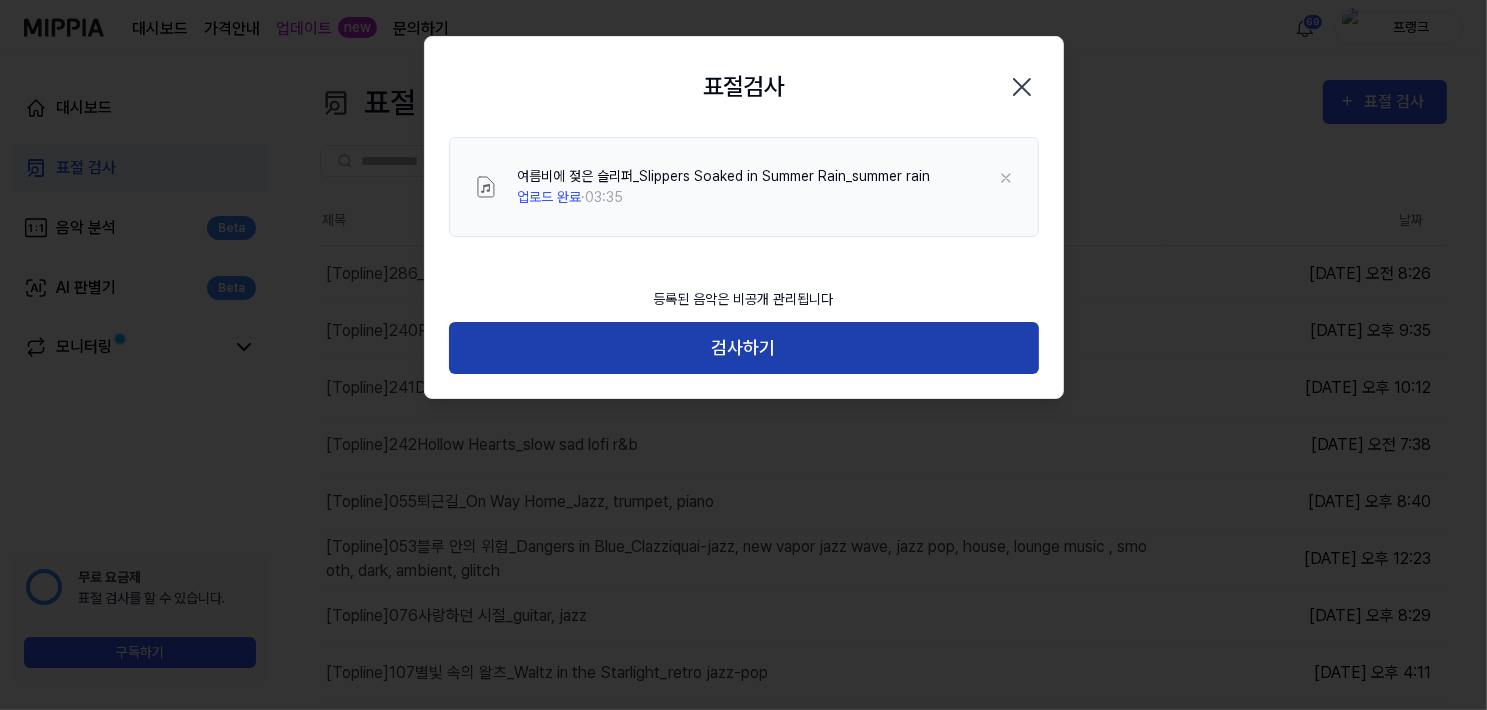 click on "검사하기" at bounding box center (744, 348) 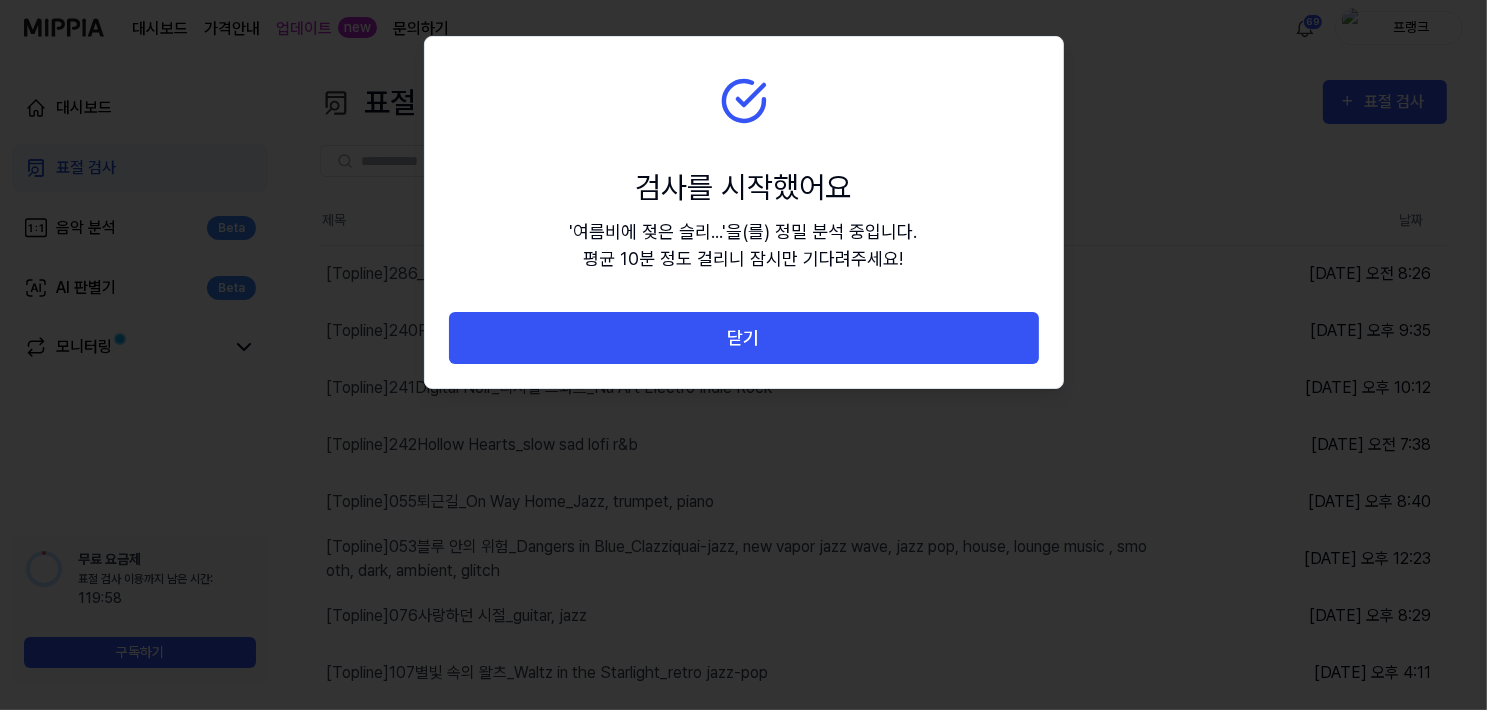 click on "닫기" at bounding box center (744, 338) 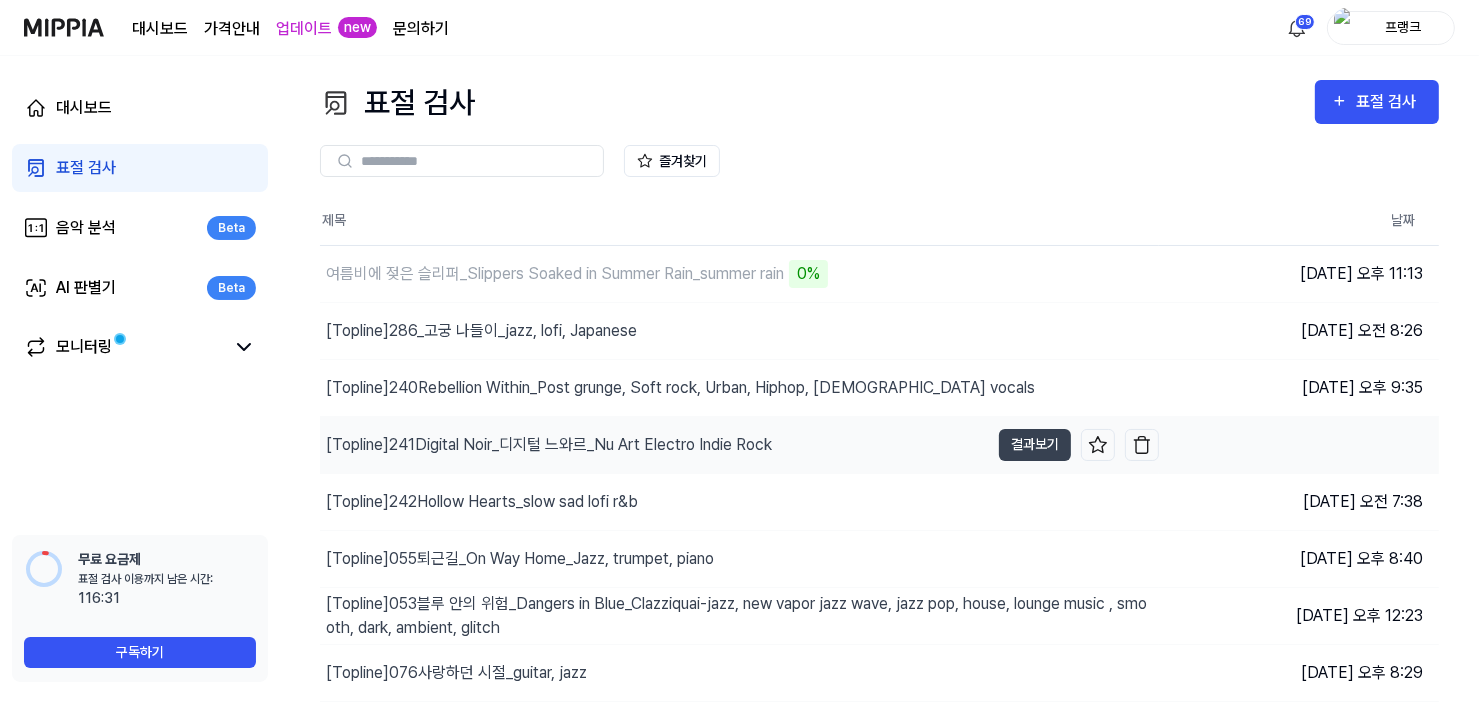 type 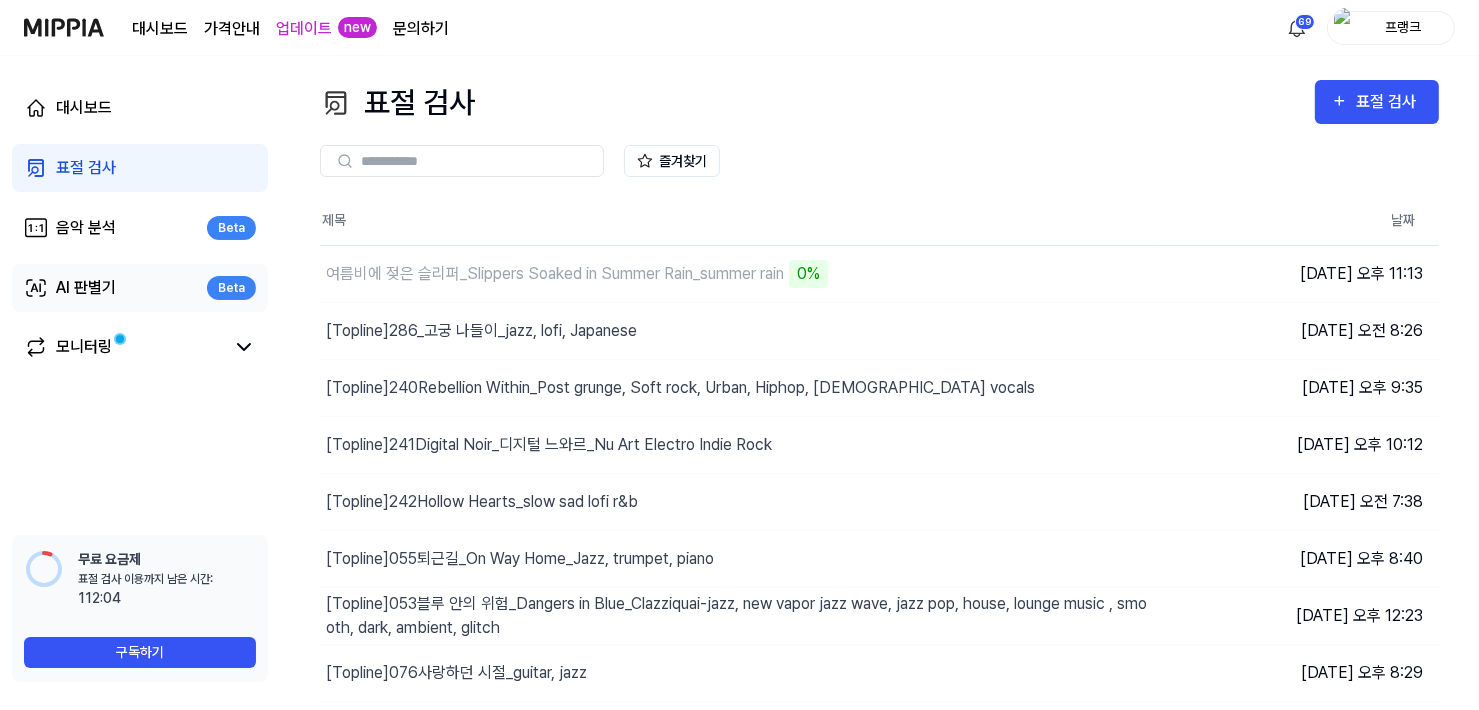 click on "AI 판별기" at bounding box center (86, 288) 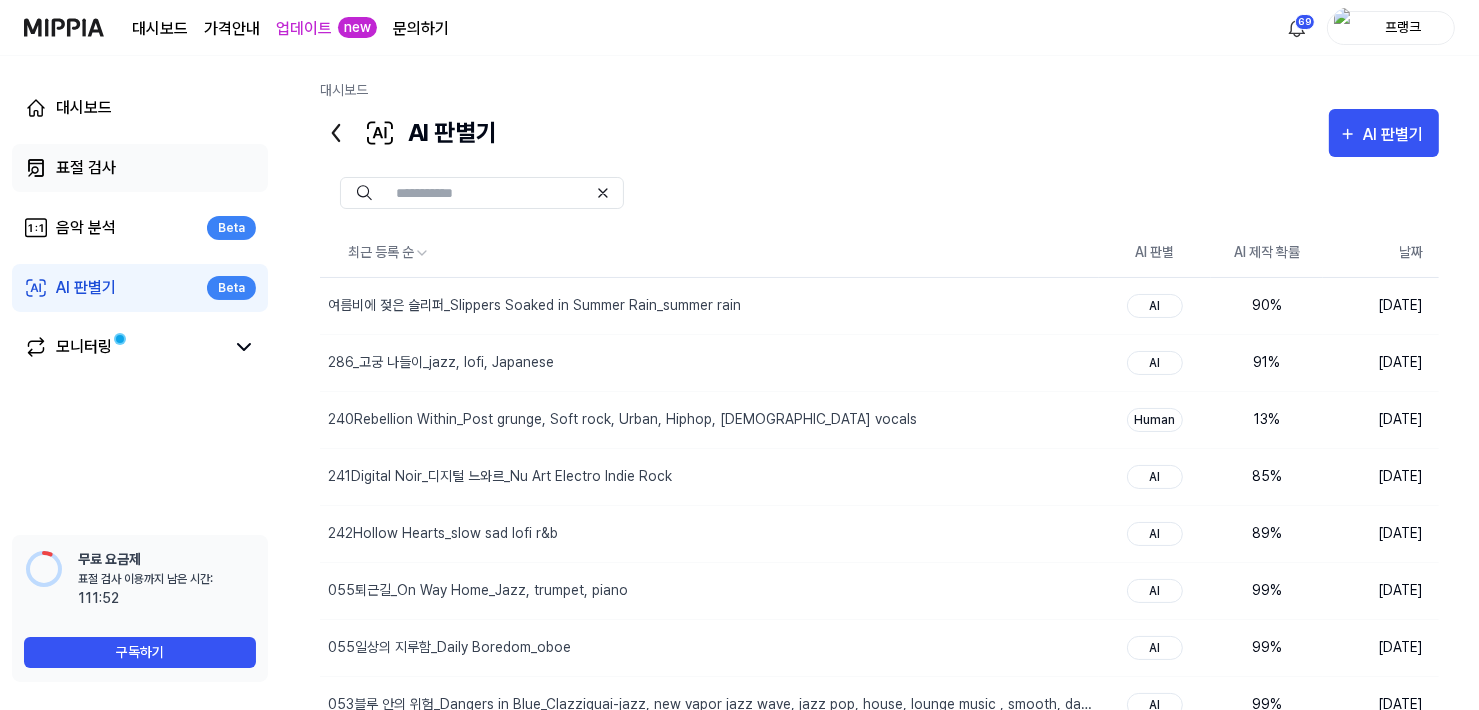 click on "표절 검사" at bounding box center [86, 168] 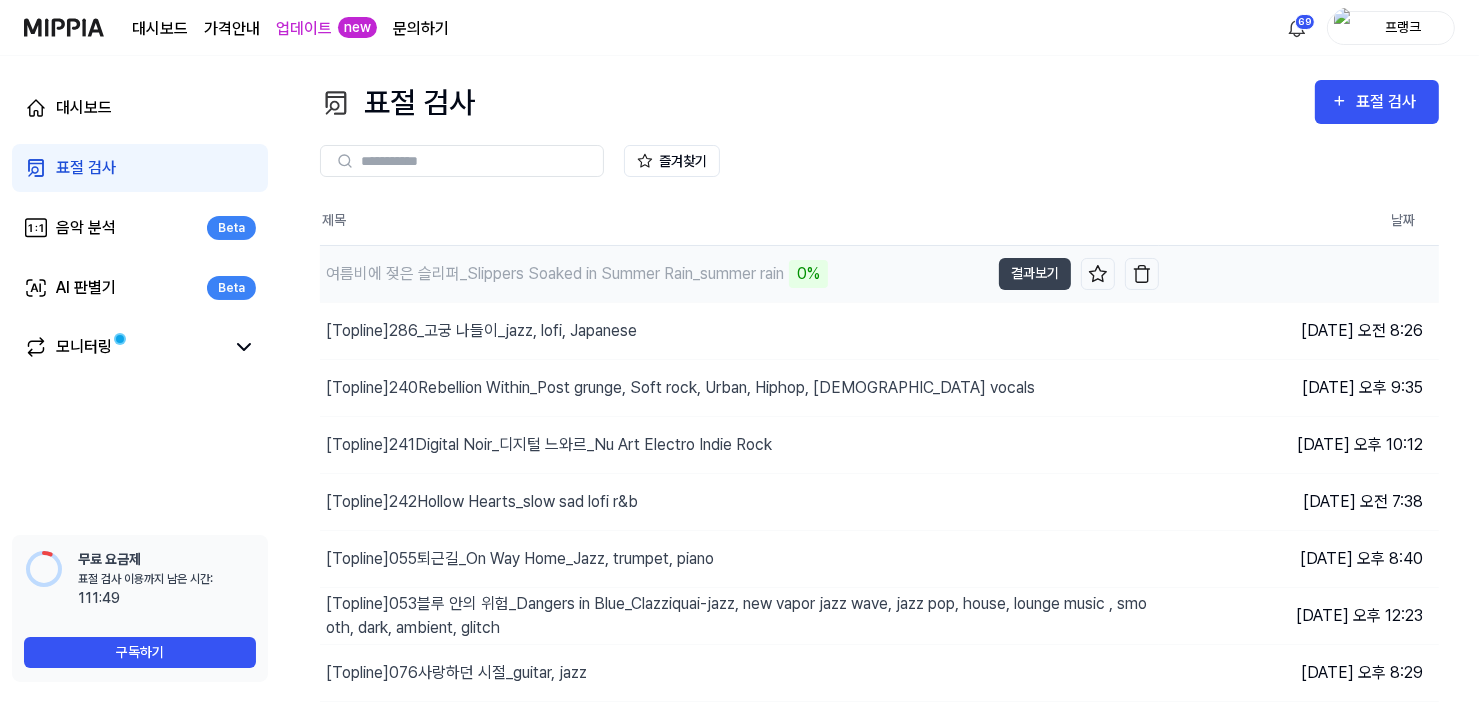 click on "여름비에 젖은 슬리퍼_Slippers Soaked in Summer Rain_summer rain" at bounding box center [555, 274] 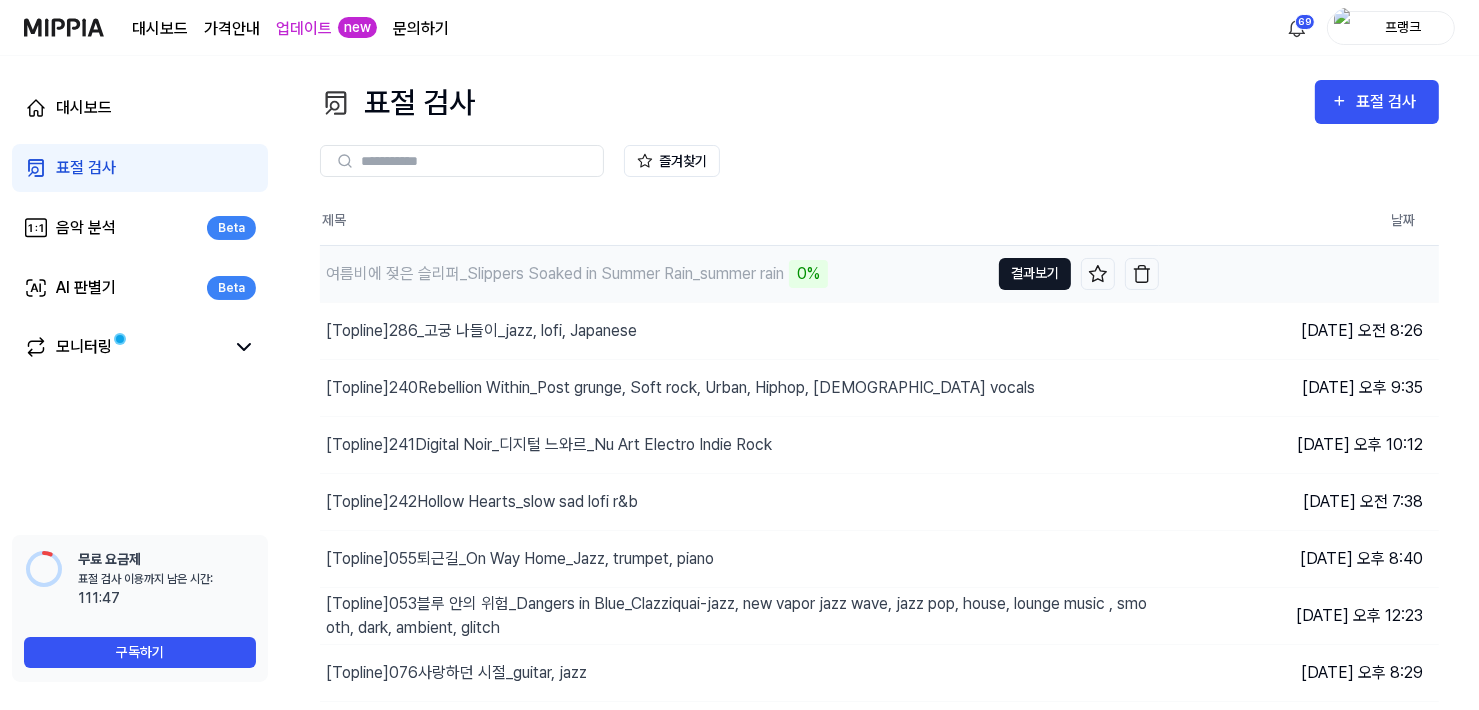click on "결과보기" at bounding box center [1035, 274] 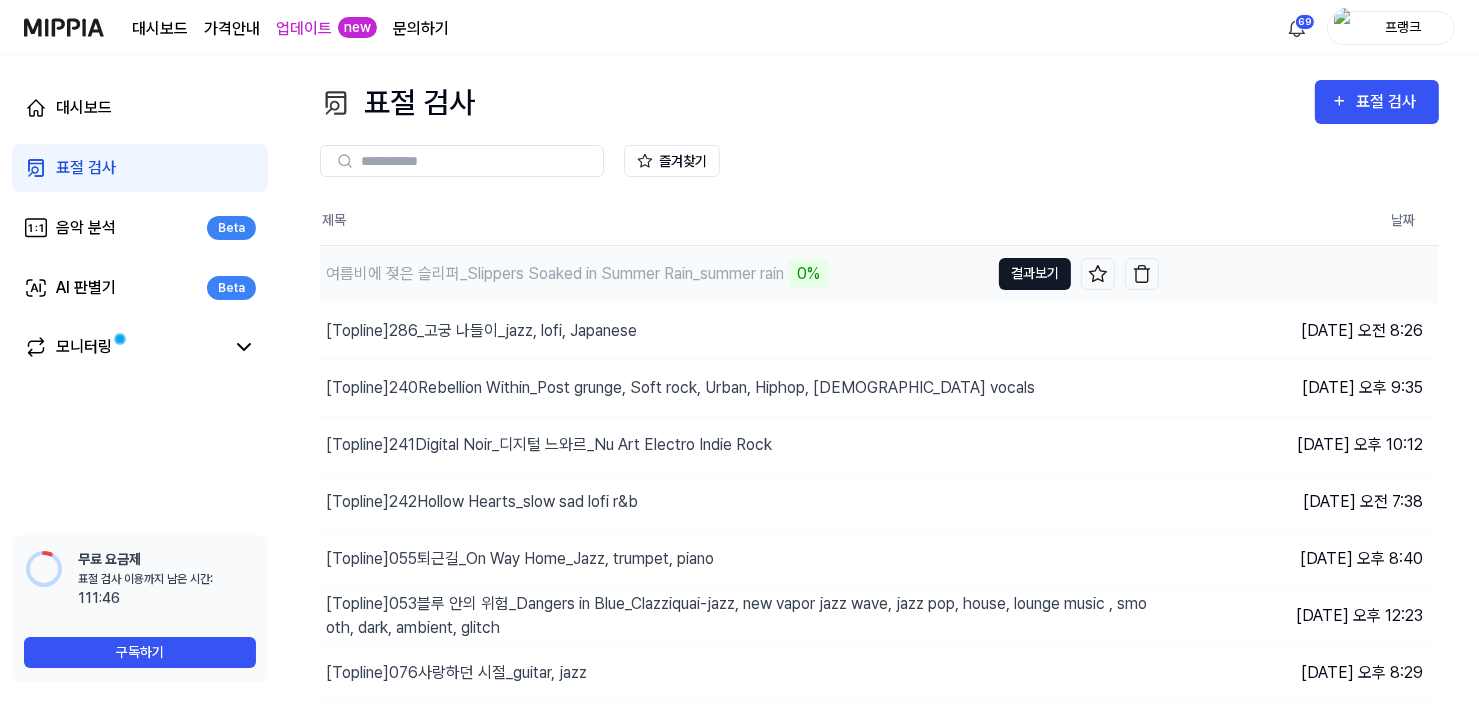 click on "결과보기" at bounding box center (1035, 274) 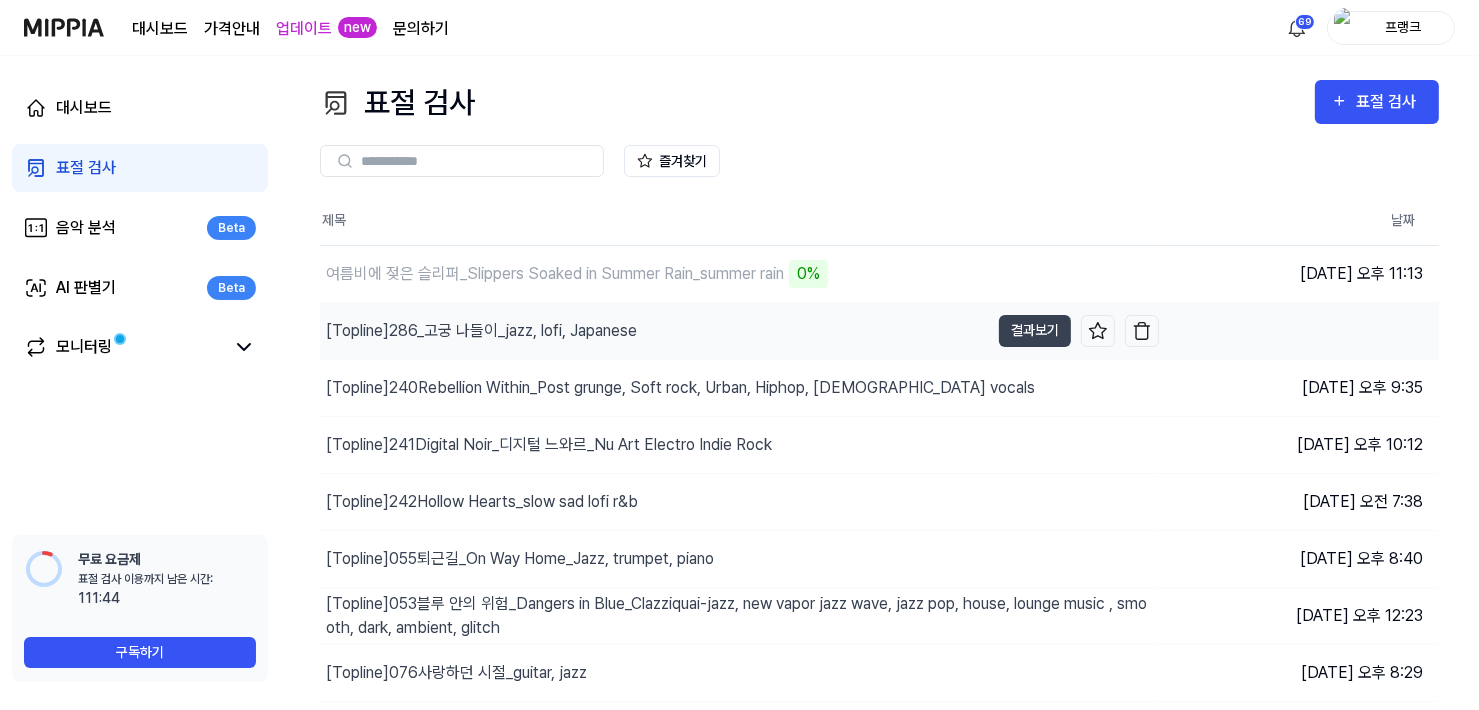 click on "[Topline] 286_고궁 나들이_jazz, lofi, [DEMOGRAPHIC_DATA]" at bounding box center (481, 331) 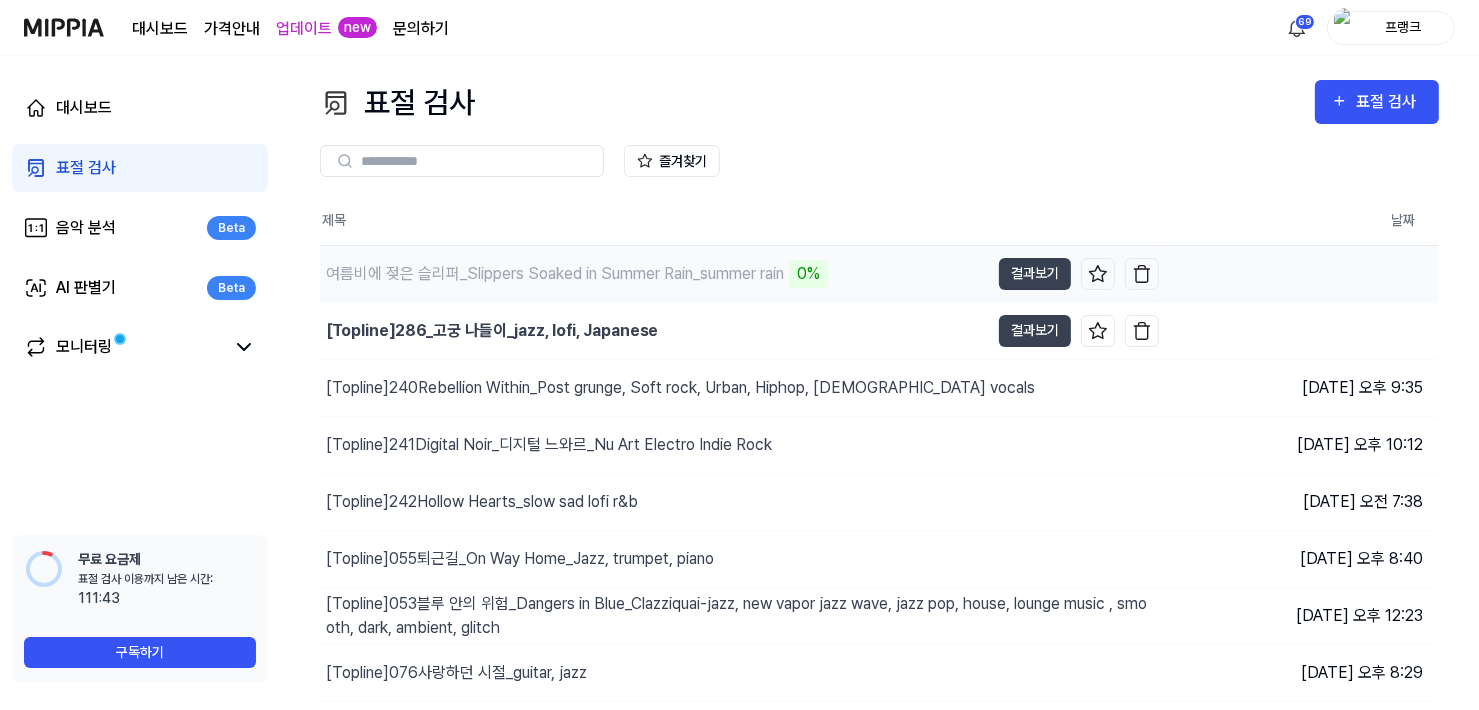 click on "여름비에 젖은 슬리퍼_Slippers Soaked in Summer Rain_summer rain  0%" at bounding box center (654, 274) 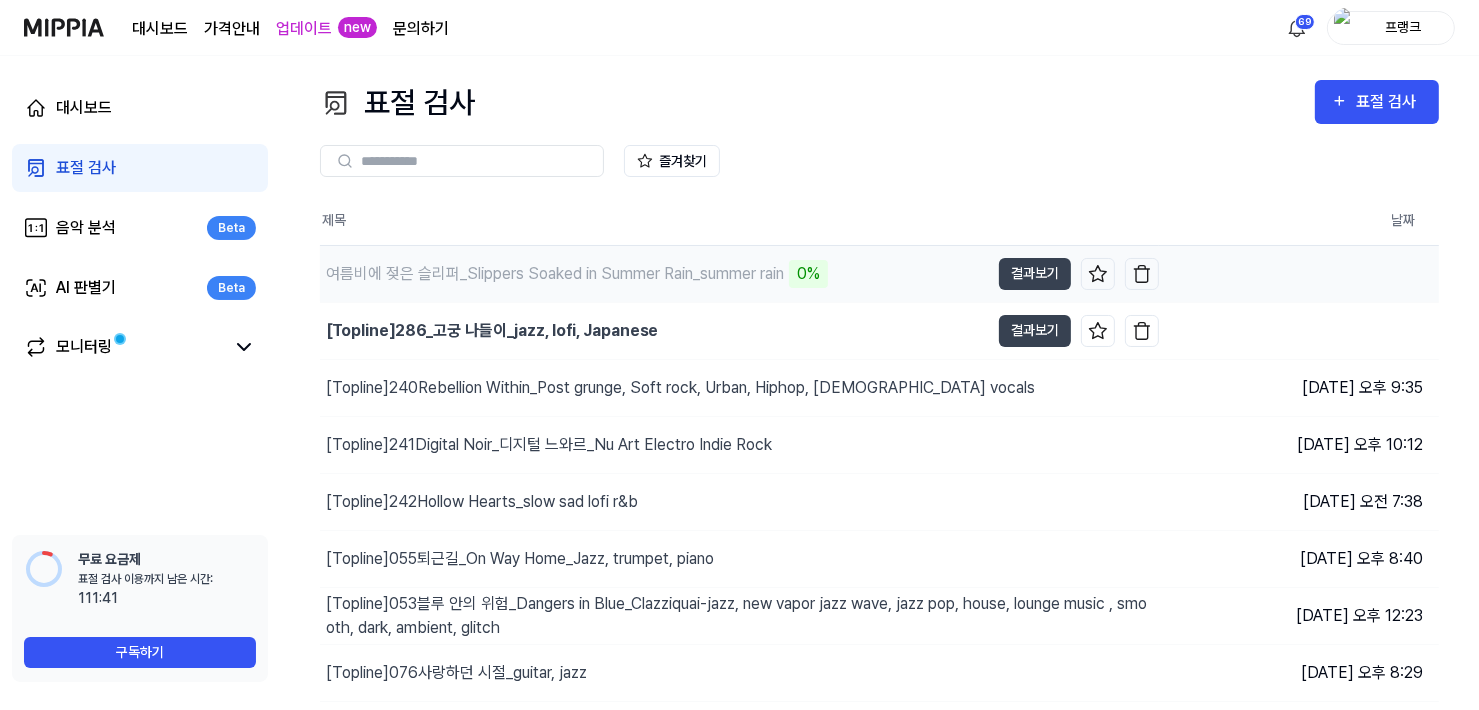 click on "여름비에 젖은 슬리퍼_Slippers Soaked in Summer Rain_summer rain" at bounding box center [555, 274] 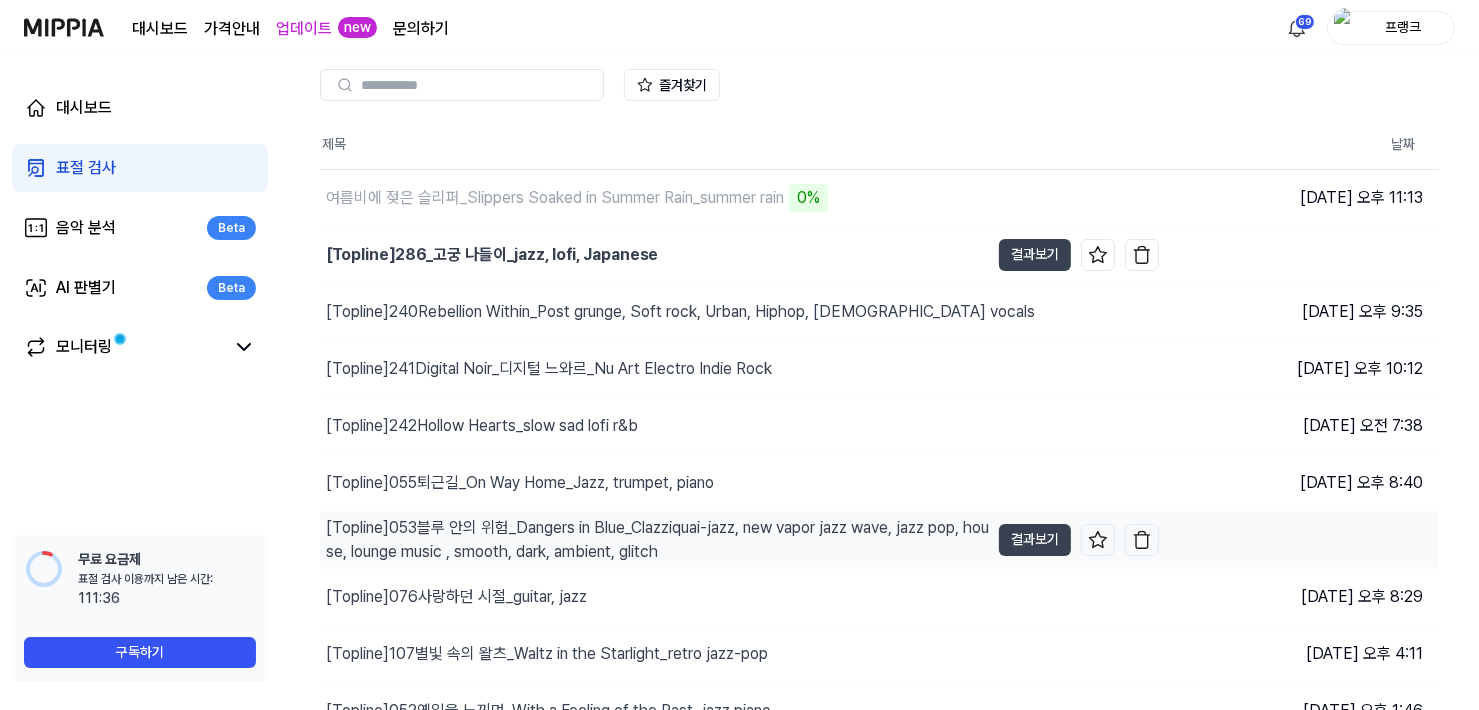 scroll, scrollTop: 0, scrollLeft: 0, axis: both 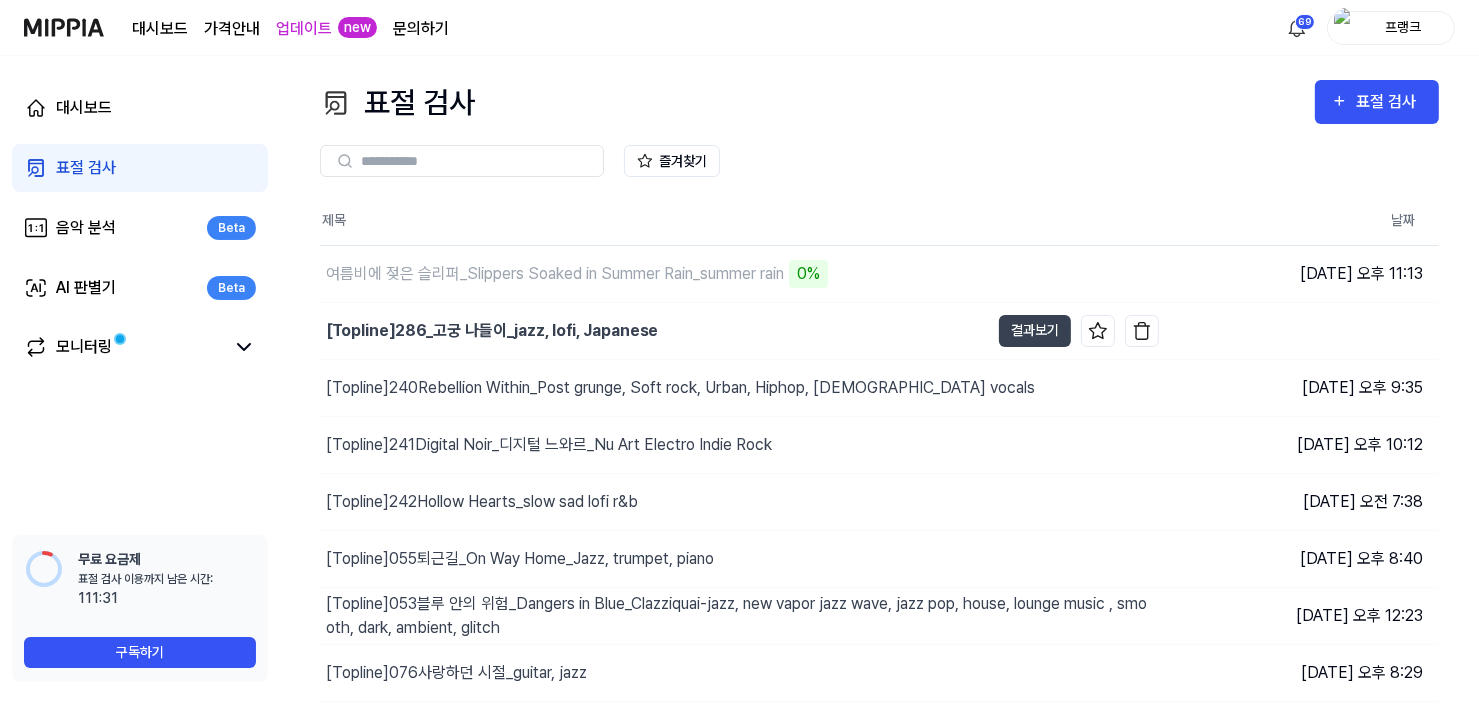click at bounding box center [64, 27] 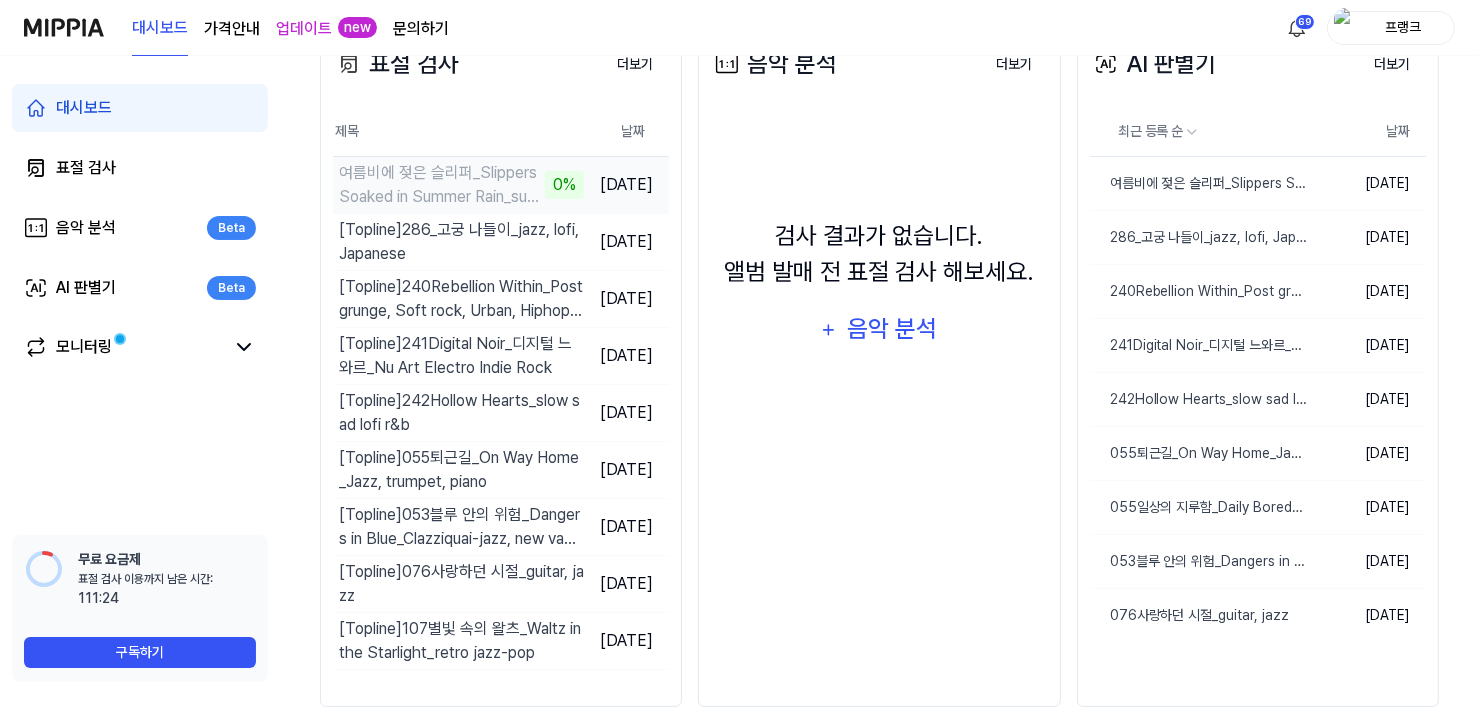 scroll, scrollTop: 431, scrollLeft: 0, axis: vertical 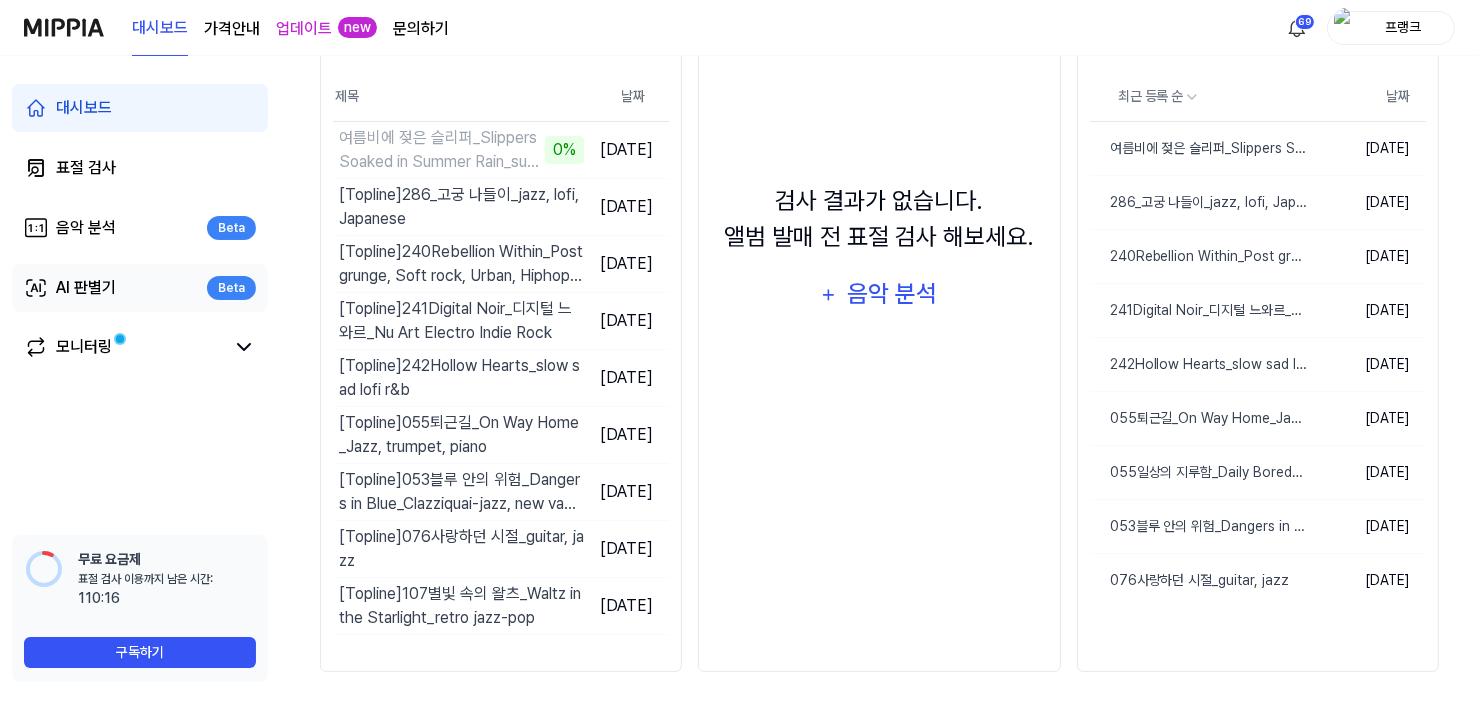 click on "AI 판별기" at bounding box center (86, 288) 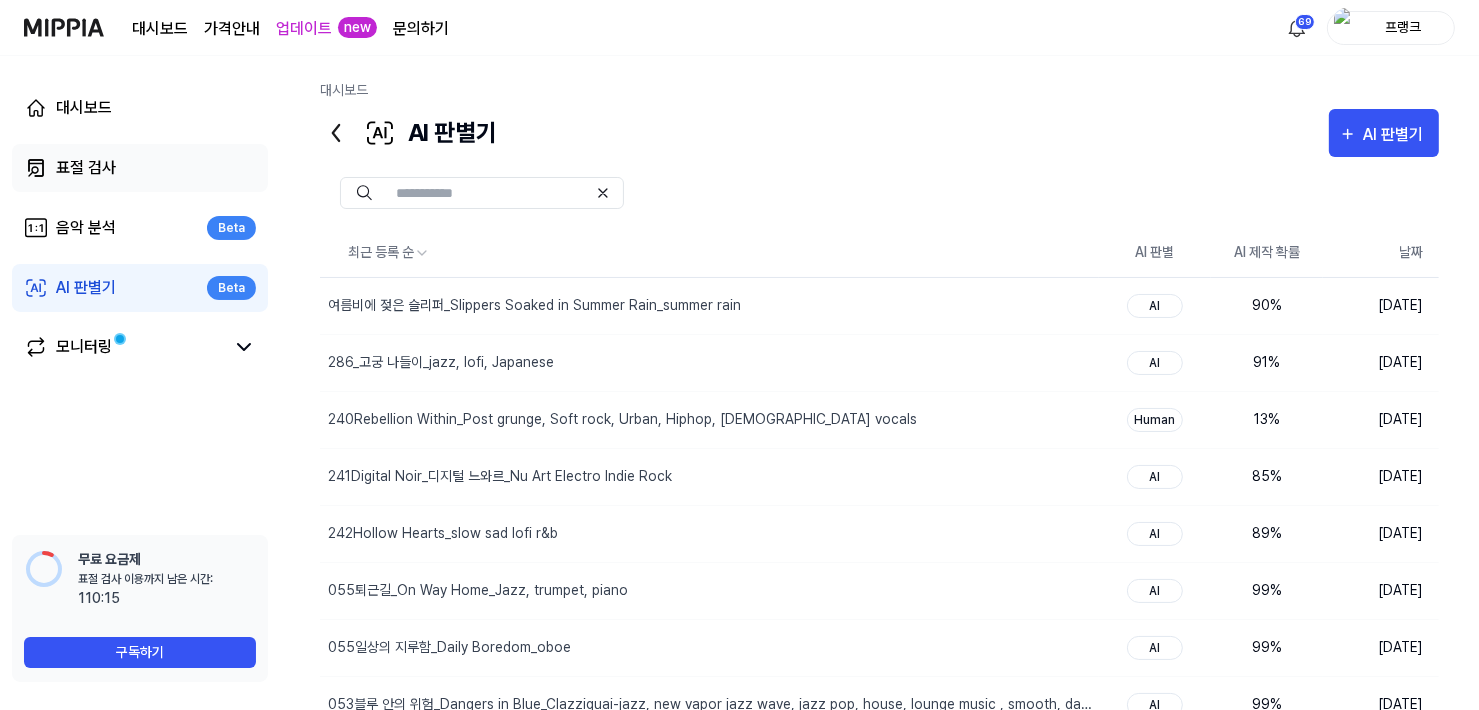click on "표절 검사" at bounding box center [86, 168] 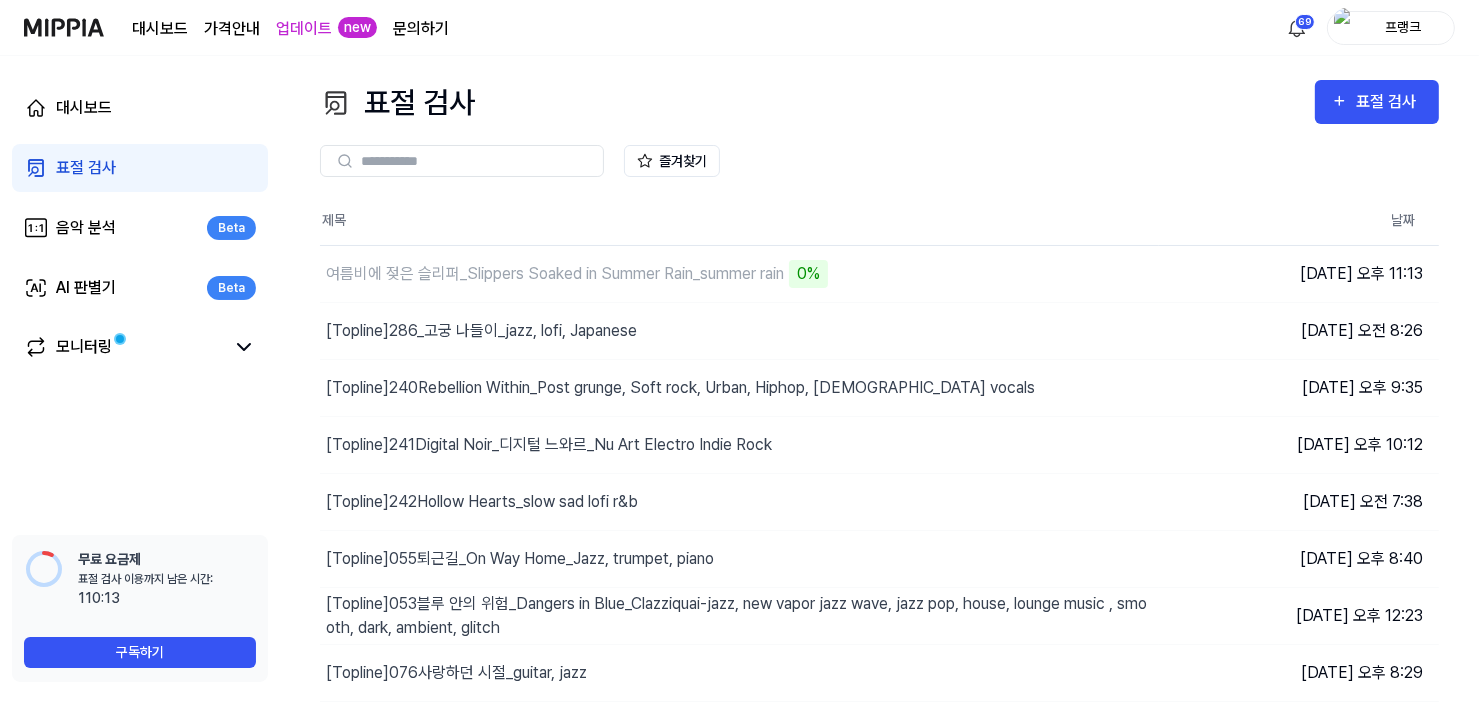 click on "표절 검사" at bounding box center (86, 168) 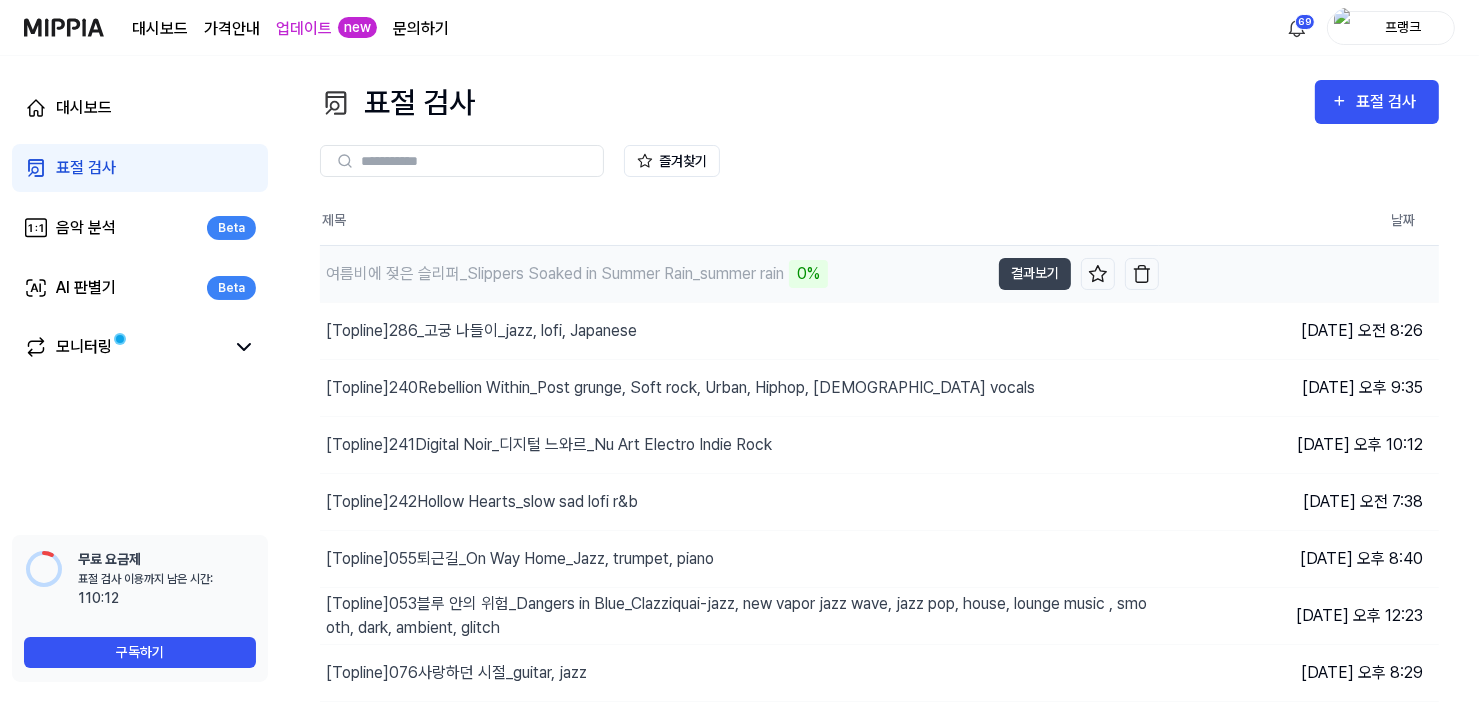 click on "여름비에 젖은 슬리퍼_Slippers Soaked in Summer Rain_summer rain" at bounding box center [555, 274] 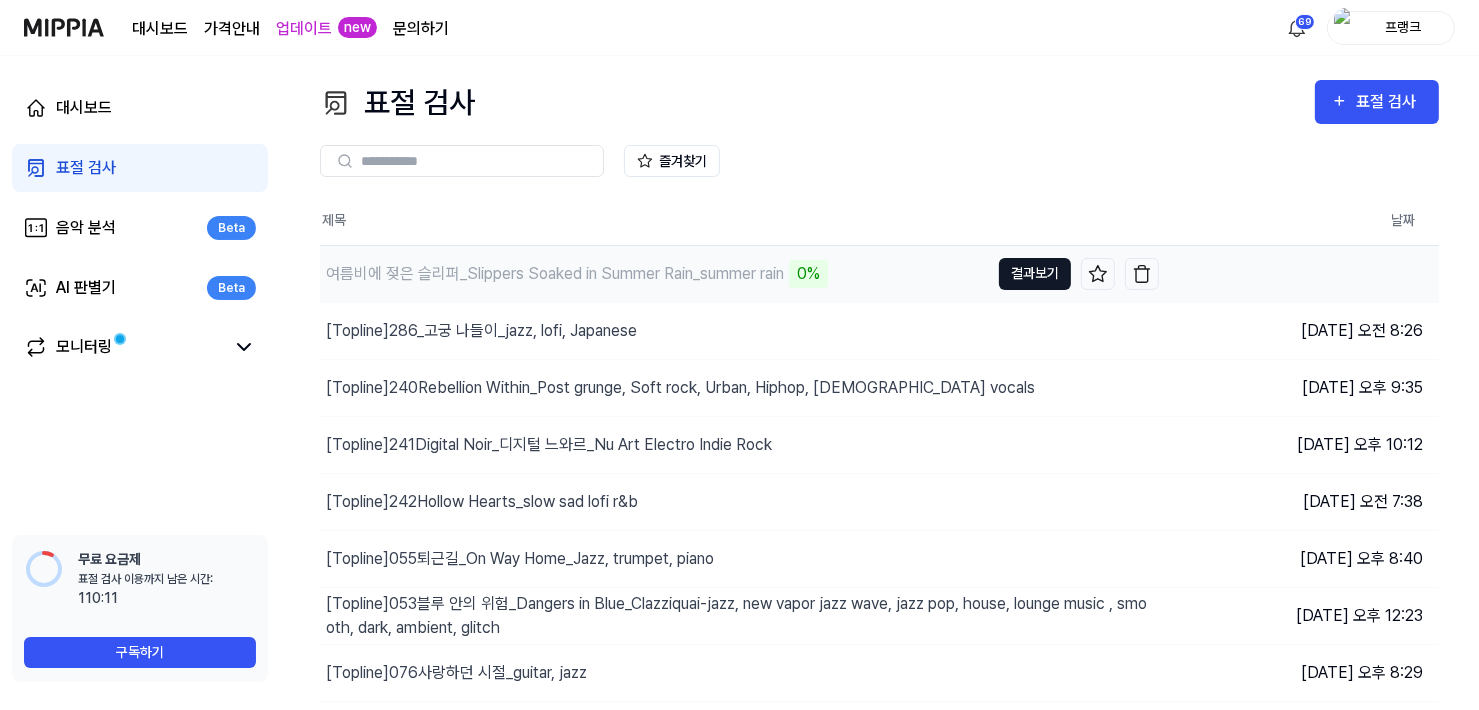 click on "결과보기" at bounding box center [1035, 274] 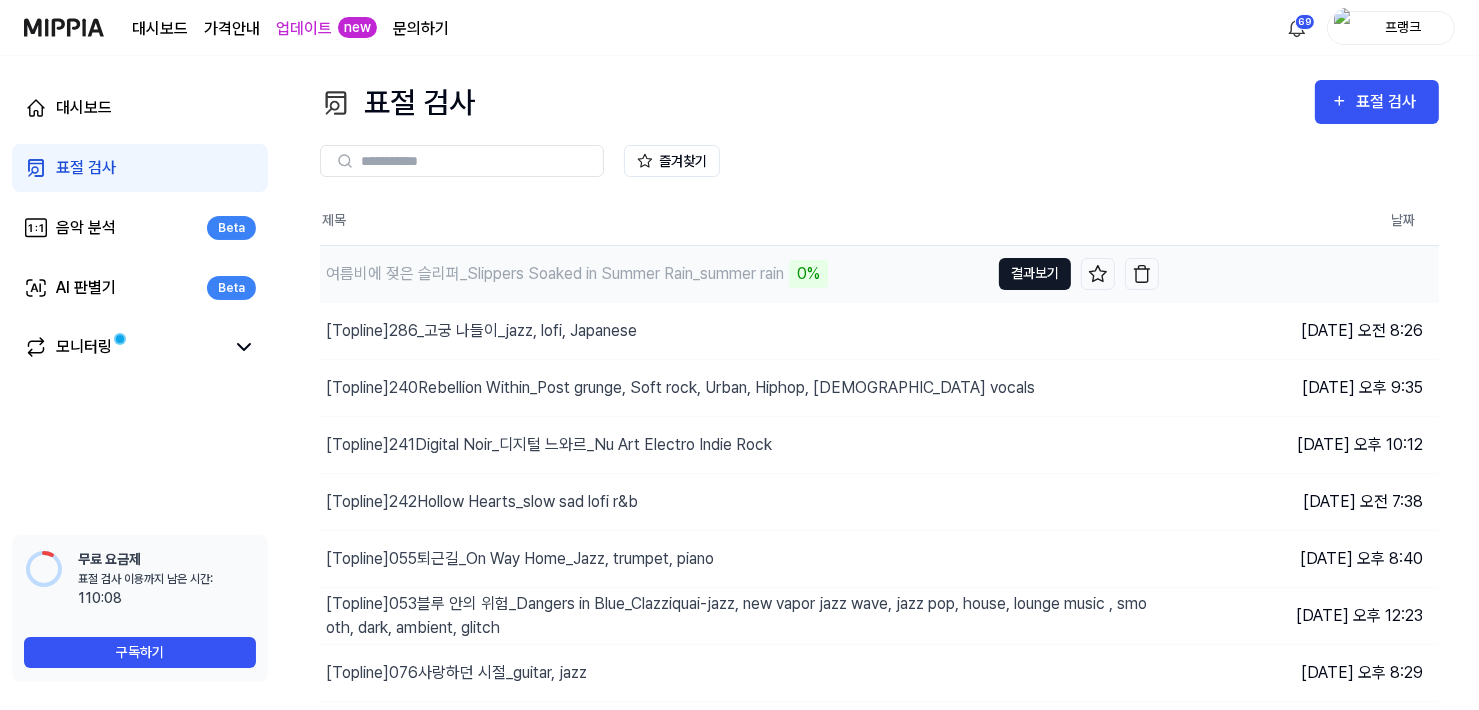 click on "결과보기" at bounding box center [1035, 274] 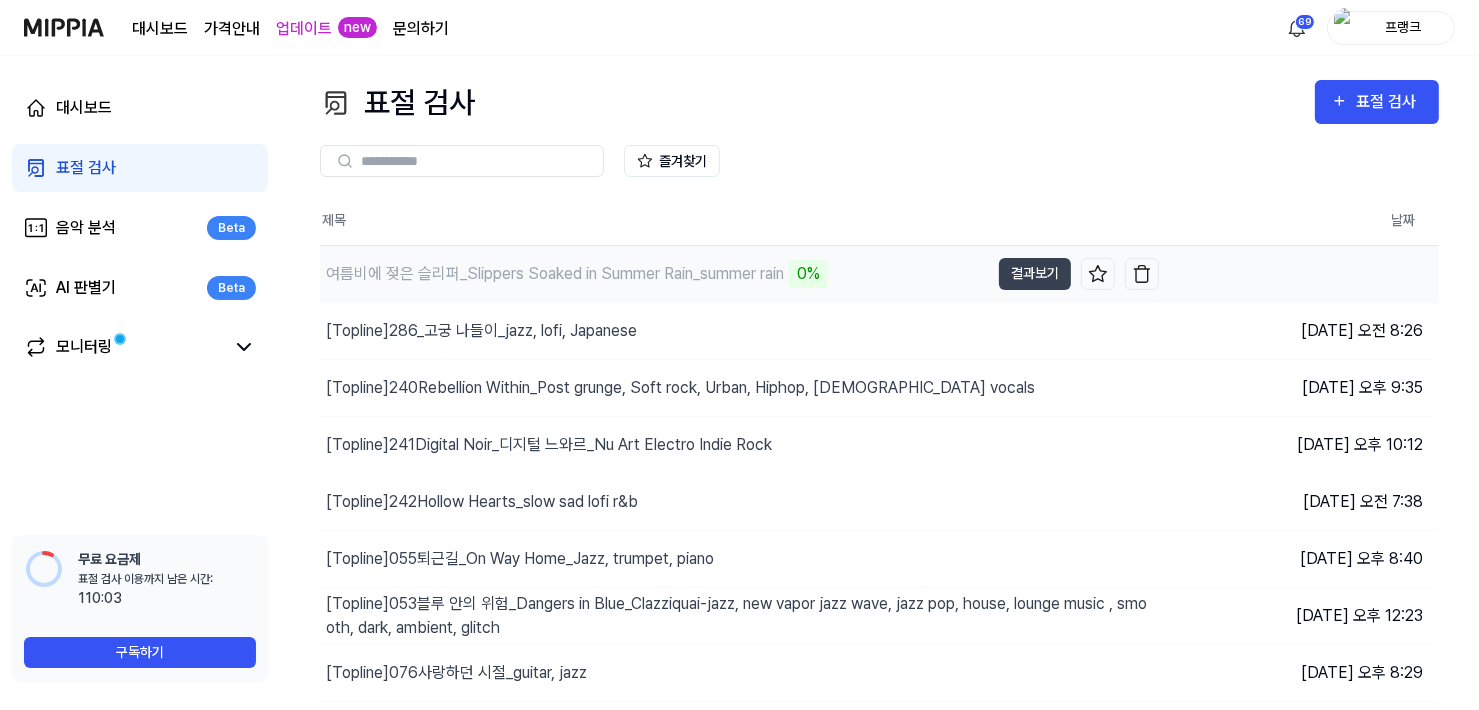 click on "0%" at bounding box center [808, 274] 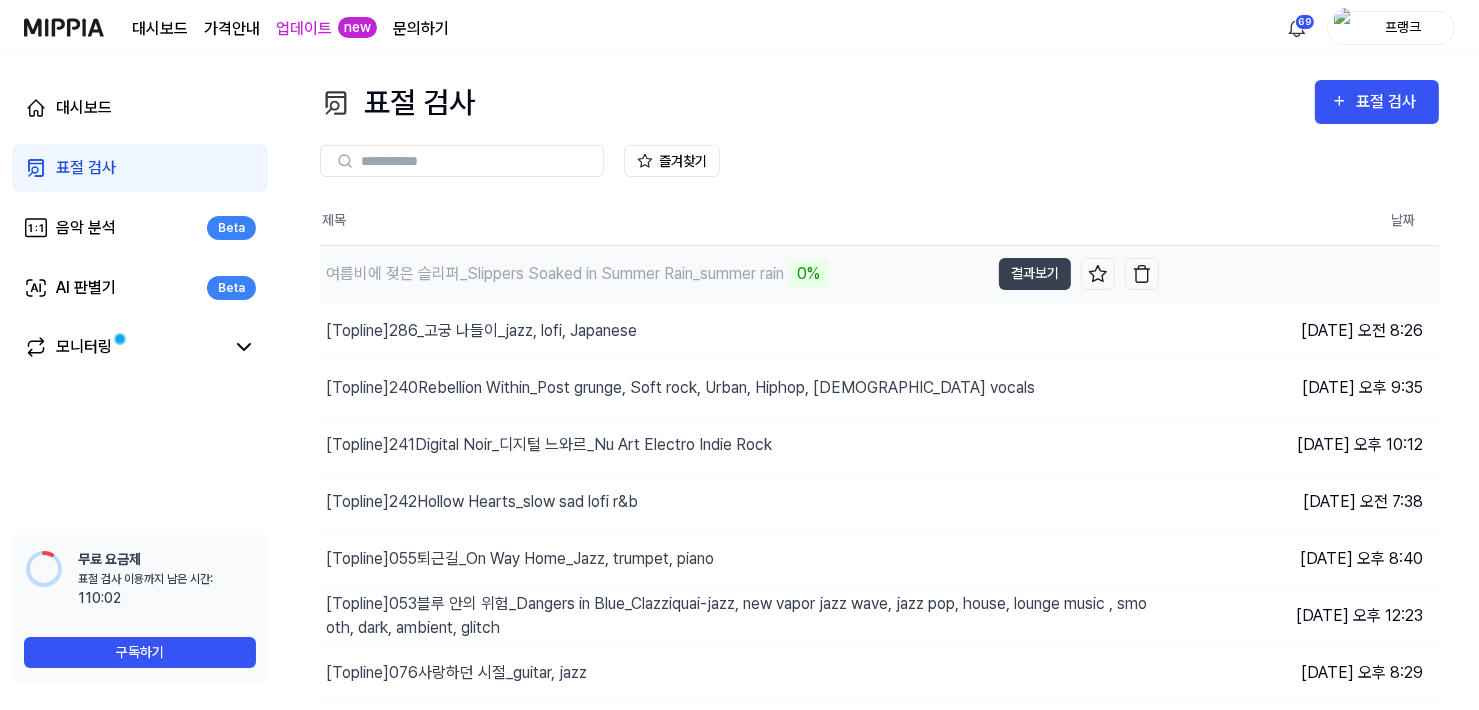 click on "여름비에 젖은 슬리퍼_Slippers Soaked in Summer Rain_summer rain" at bounding box center [555, 274] 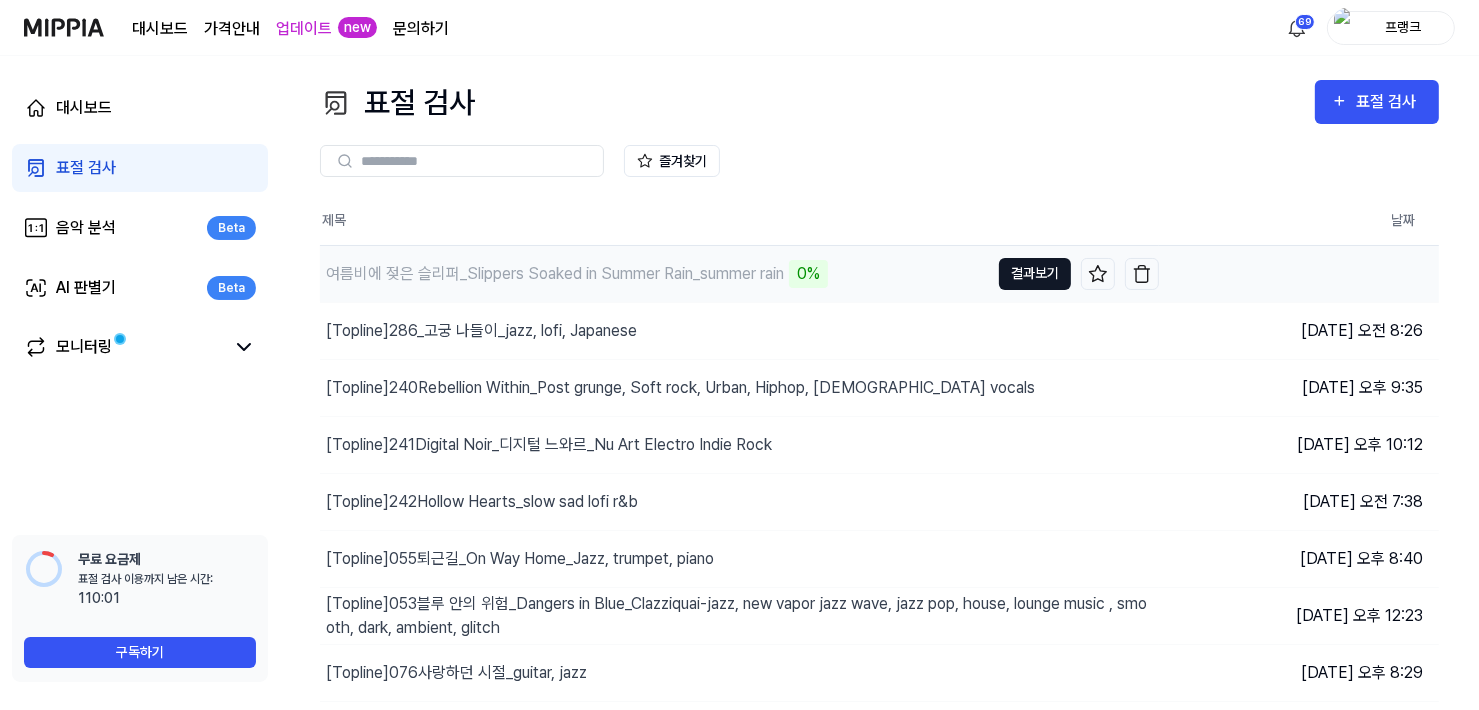 click on "결과보기" at bounding box center [1035, 274] 